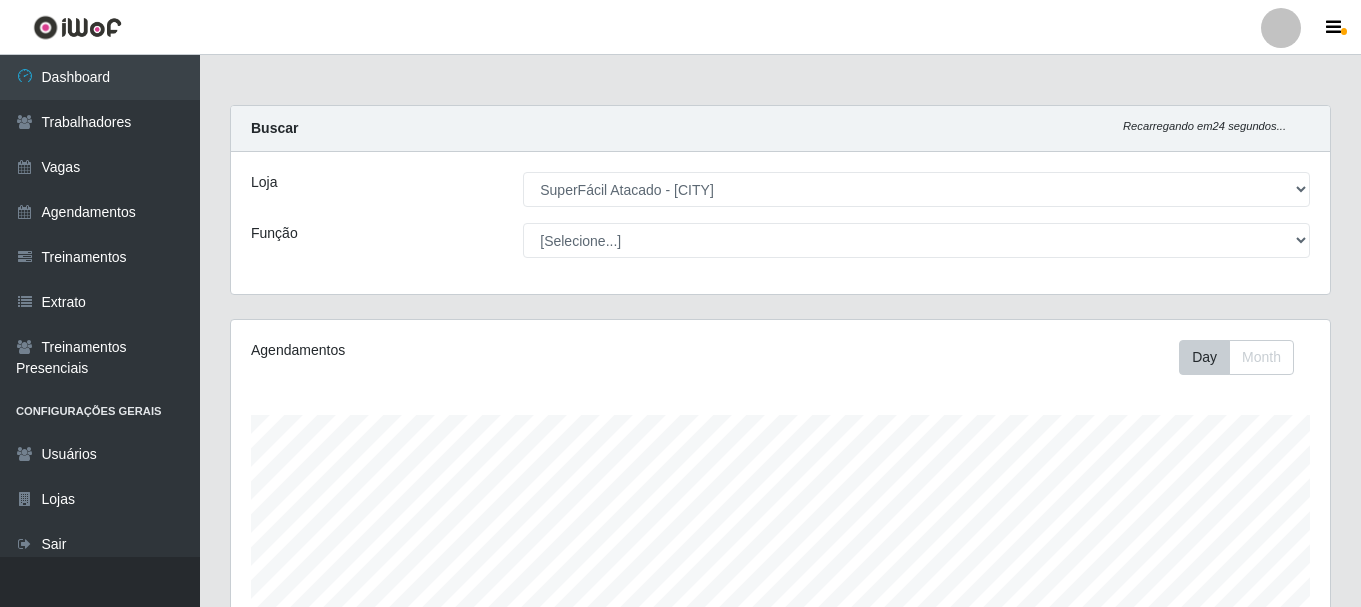 select on "399" 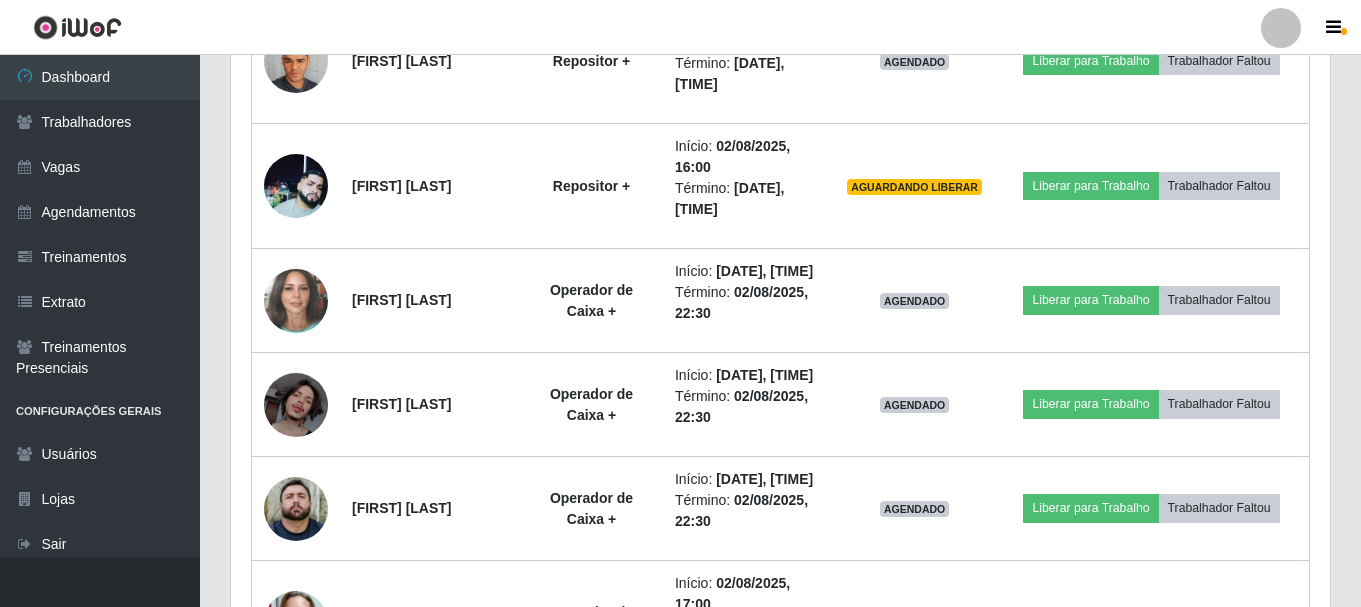 scroll, scrollTop: 999585, scrollLeft: 998901, axis: both 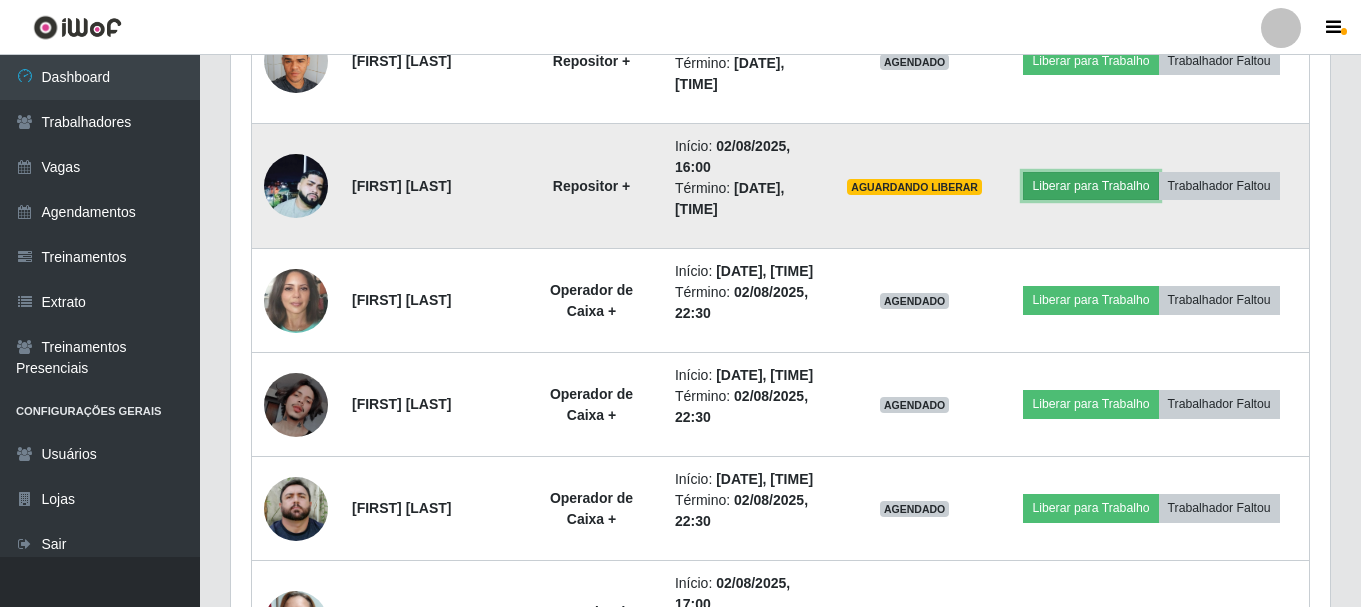 click on "Liberar para Trabalho" at bounding box center (1090, 186) 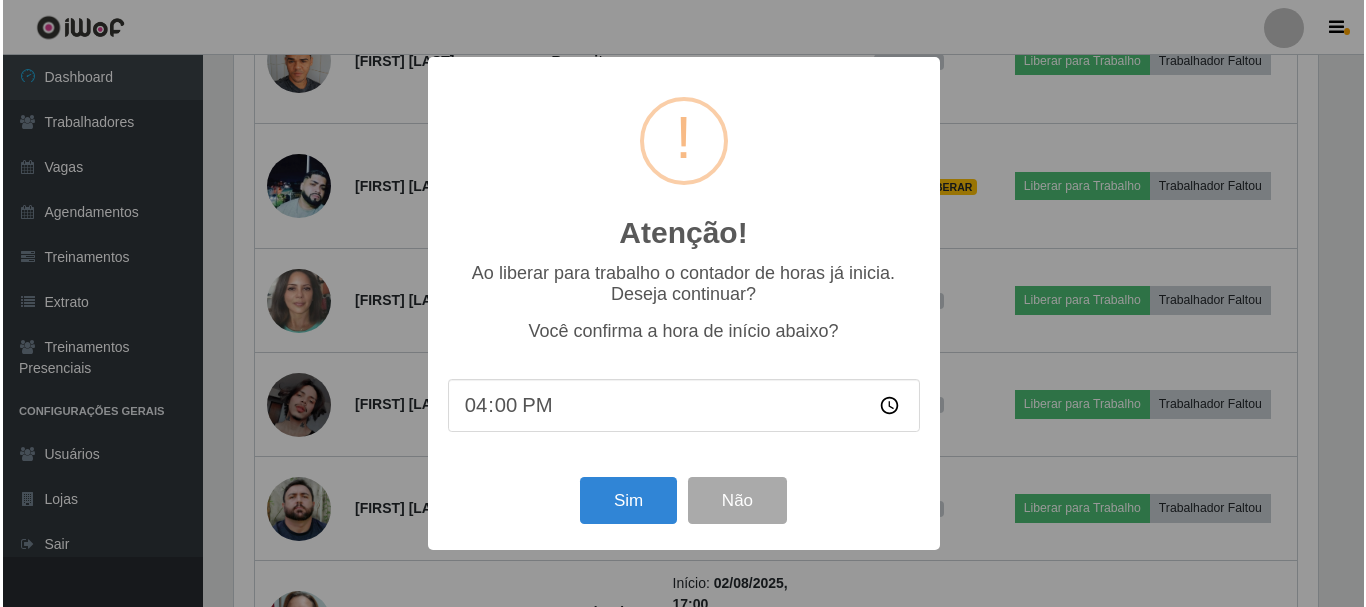 scroll, scrollTop: 999585, scrollLeft: 998911, axis: both 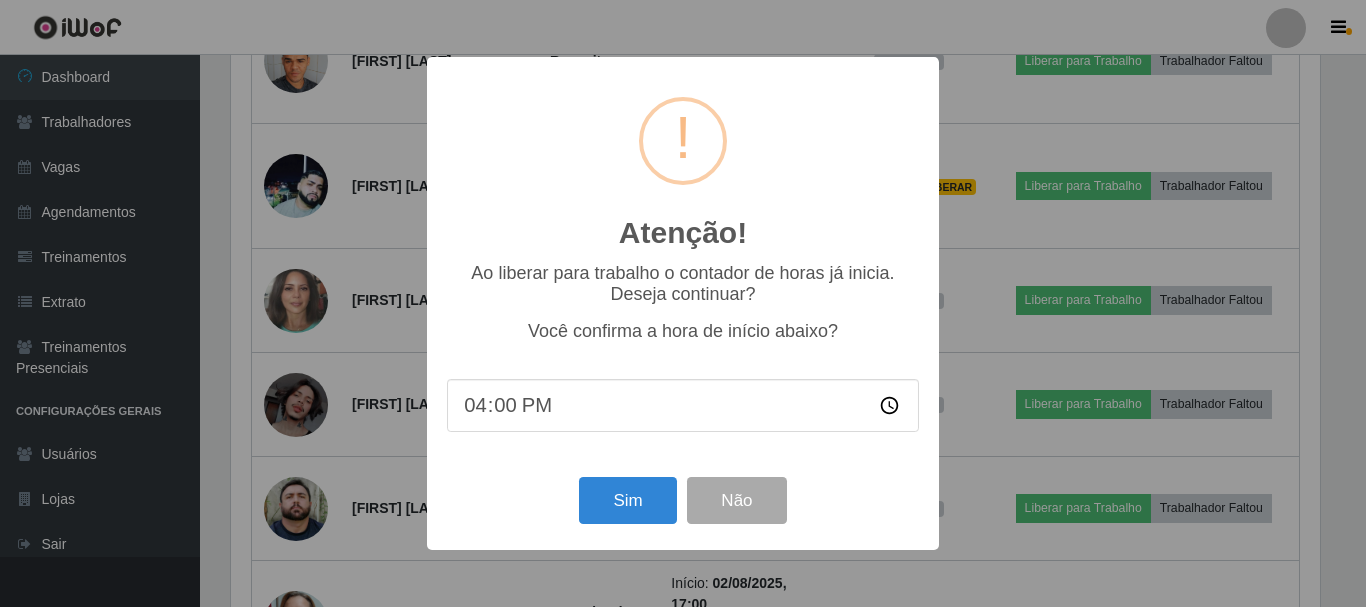 click on "Atenção! × Ao liberar para trabalho o contador de
horas já inicia. Deseja continuar?
Você confirma a hora de início abaixo?
[TIME]
Sim Não" at bounding box center (683, 303) 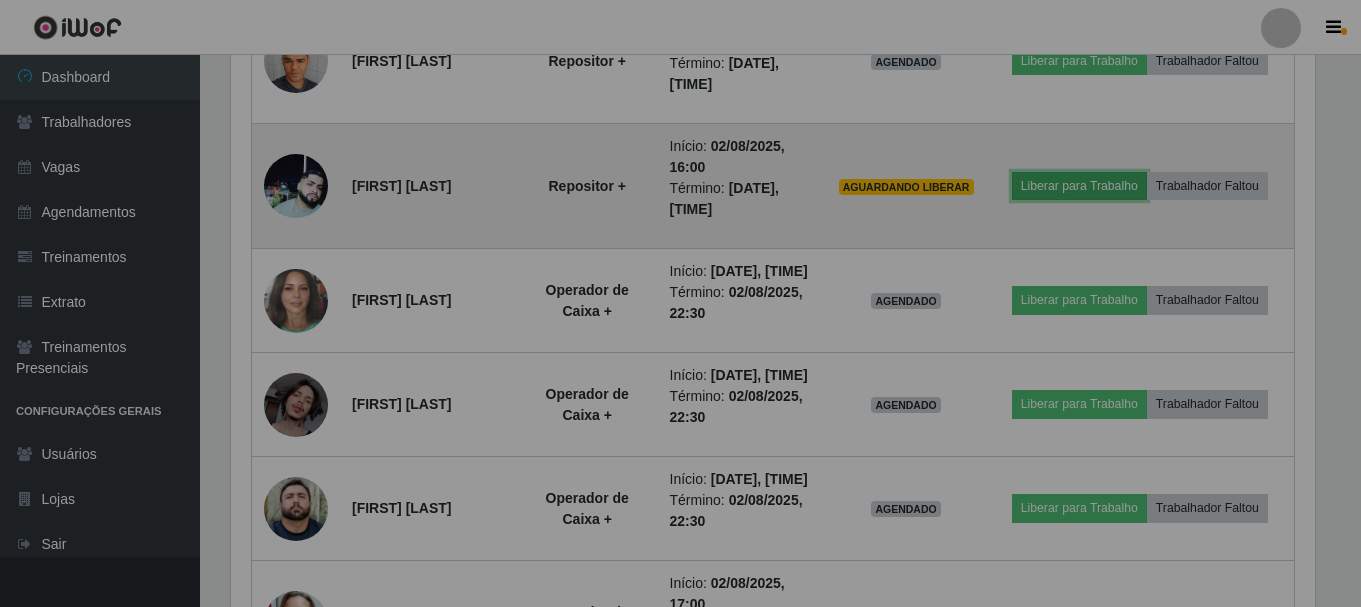 scroll, scrollTop: 999585, scrollLeft: 998901, axis: both 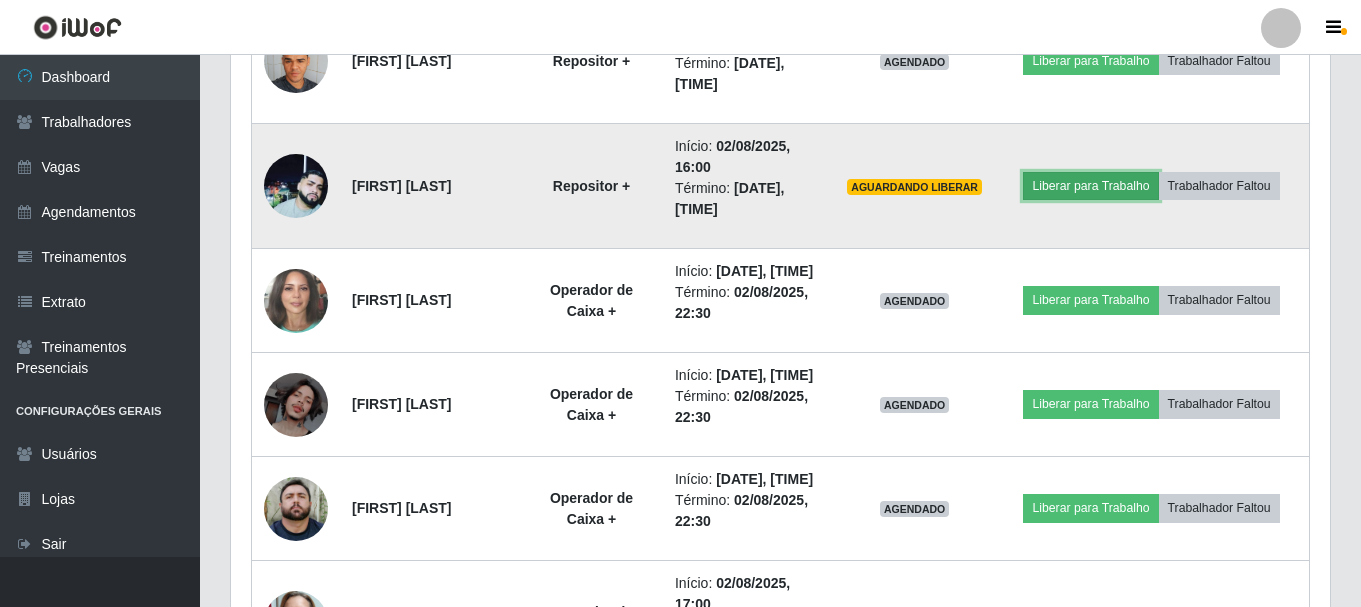 click on "Liberar para Trabalho" at bounding box center (1090, 186) 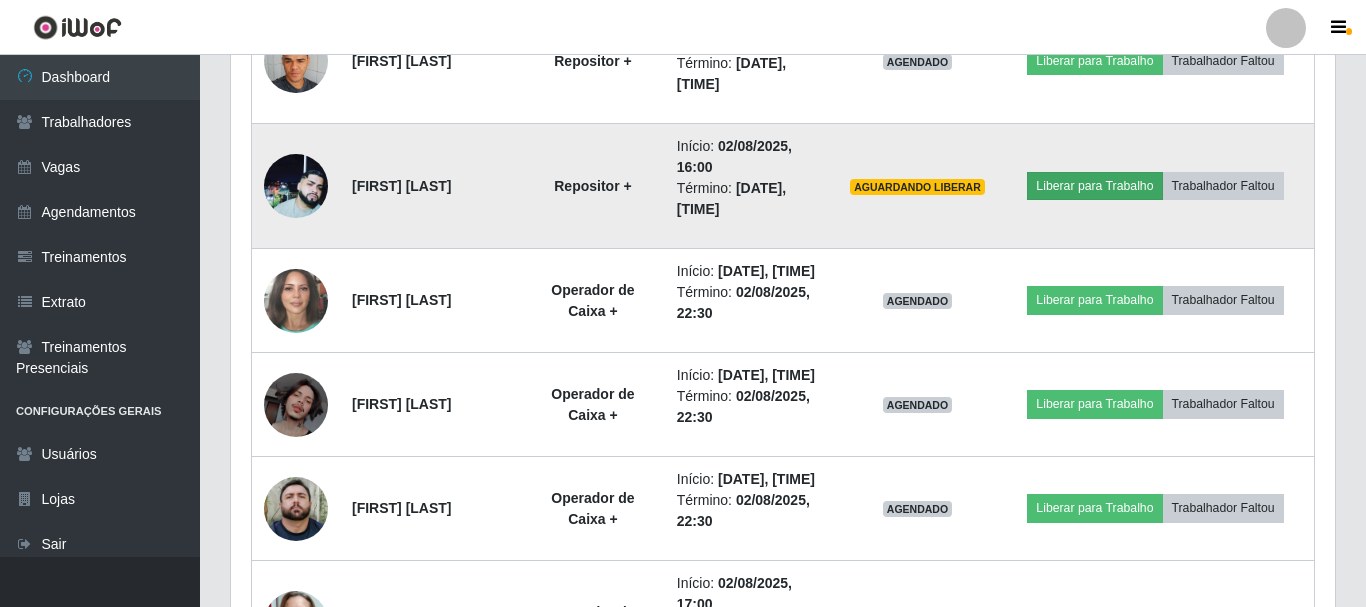 scroll, scrollTop: 999585, scrollLeft: 998911, axis: both 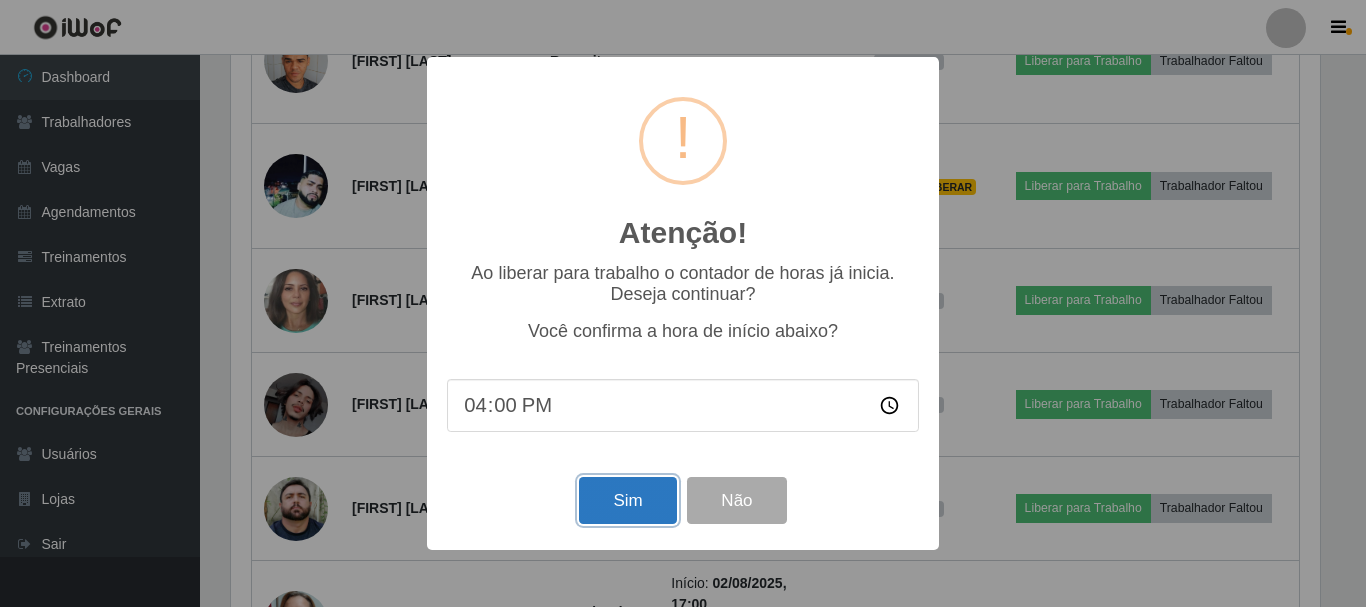 click on "Sim" at bounding box center (627, 500) 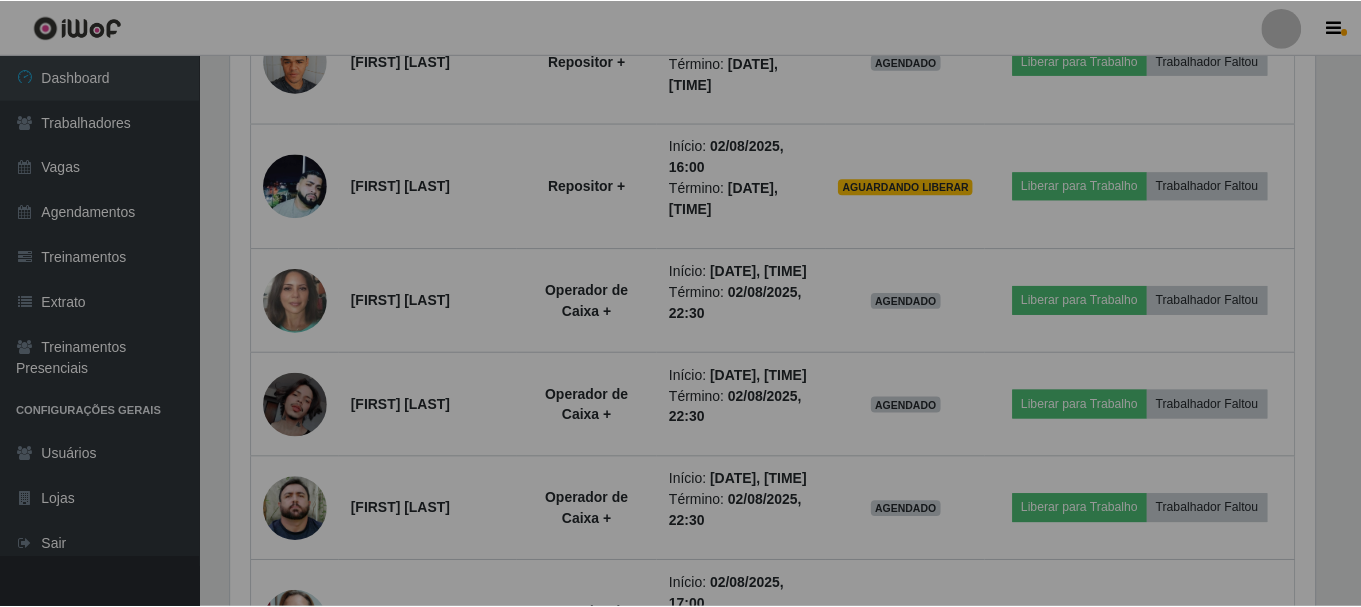 scroll, scrollTop: 999585, scrollLeft: 998901, axis: both 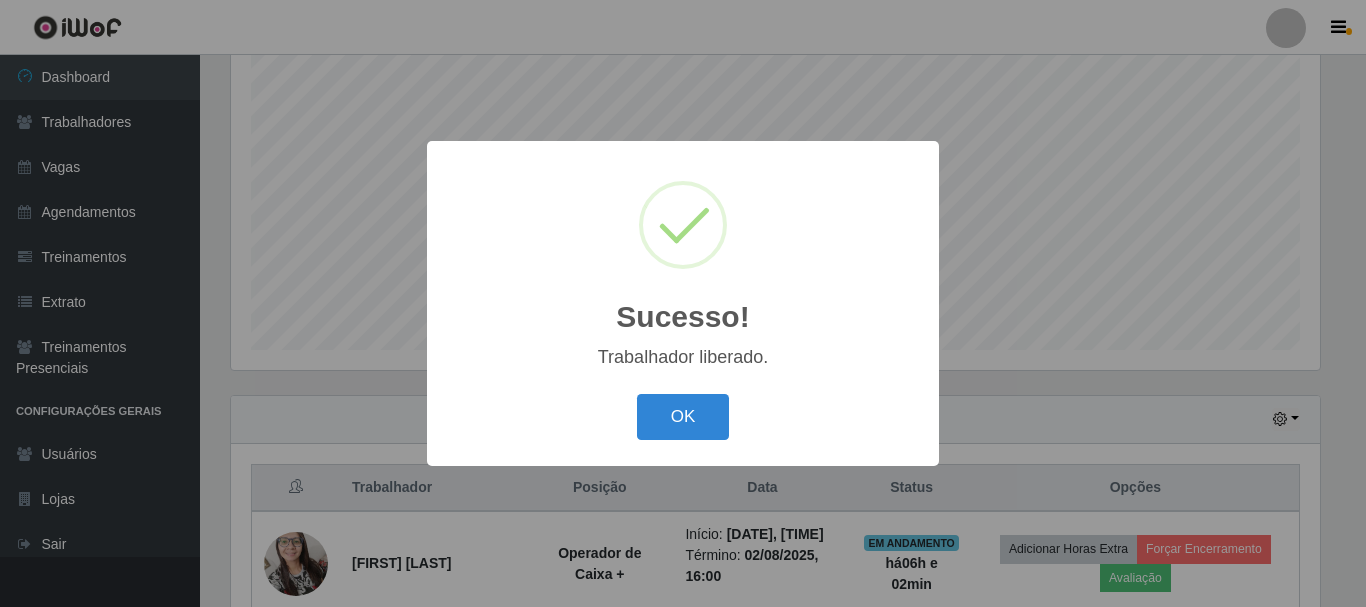 click on "OK Cancel" at bounding box center [683, 416] 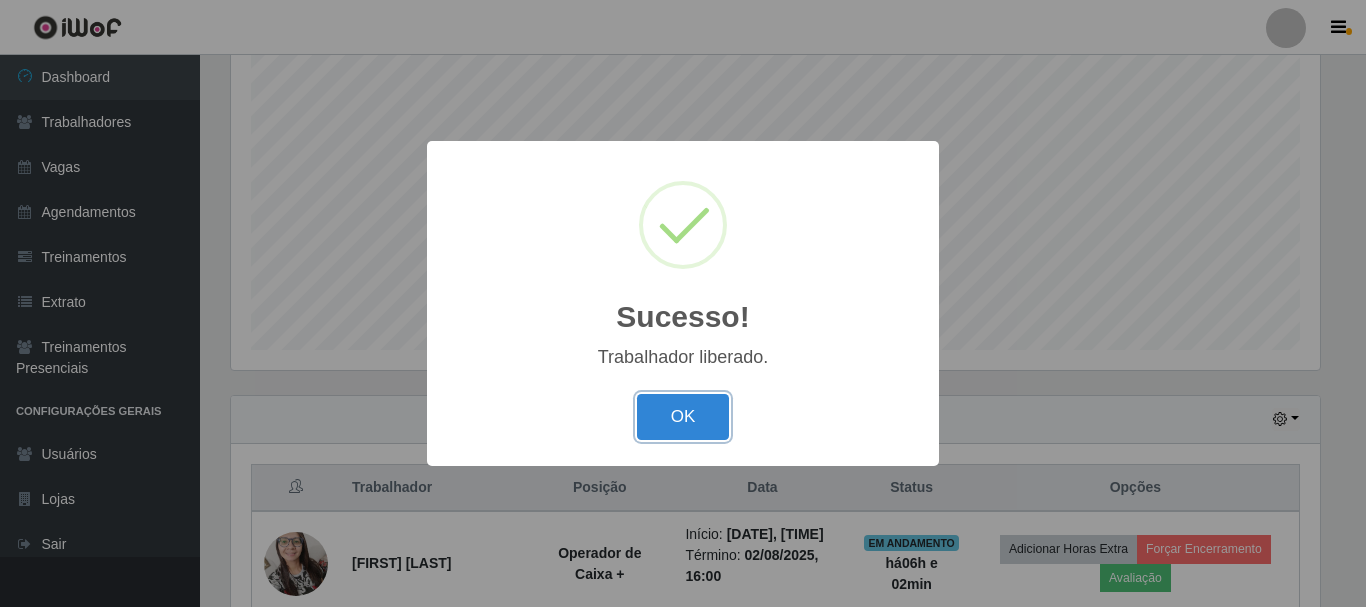 drag, startPoint x: 687, startPoint y: 433, endPoint x: 634, endPoint y: 467, distance: 62.968246 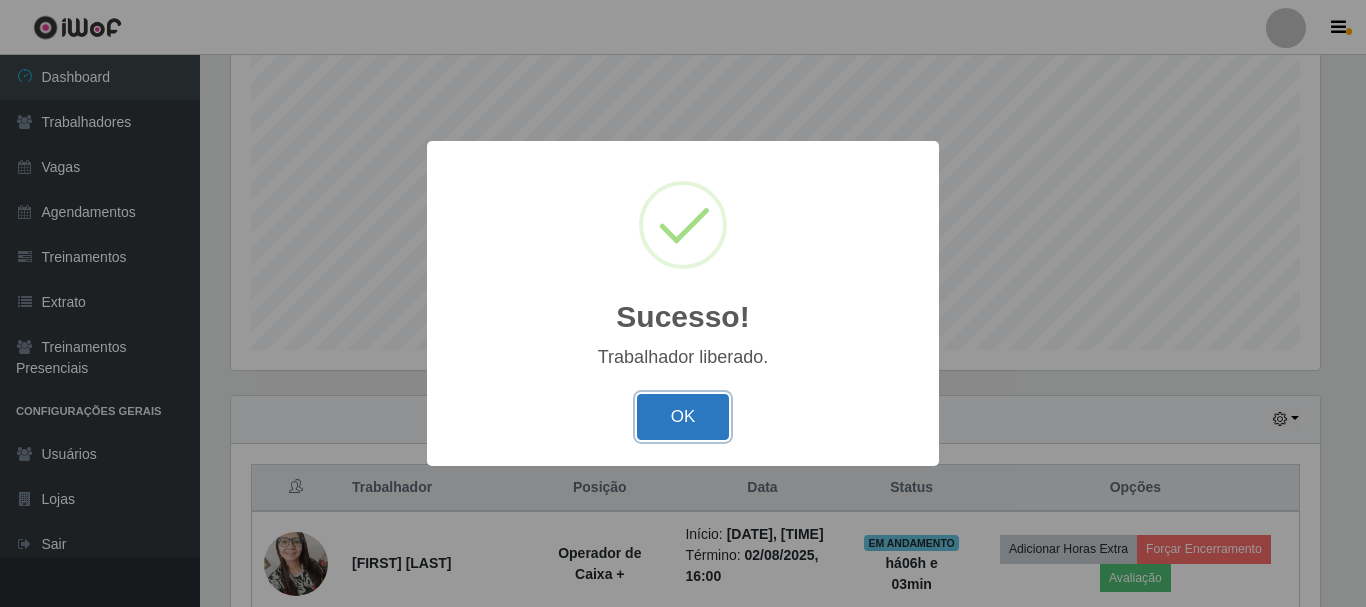 click on "OK" at bounding box center (683, 417) 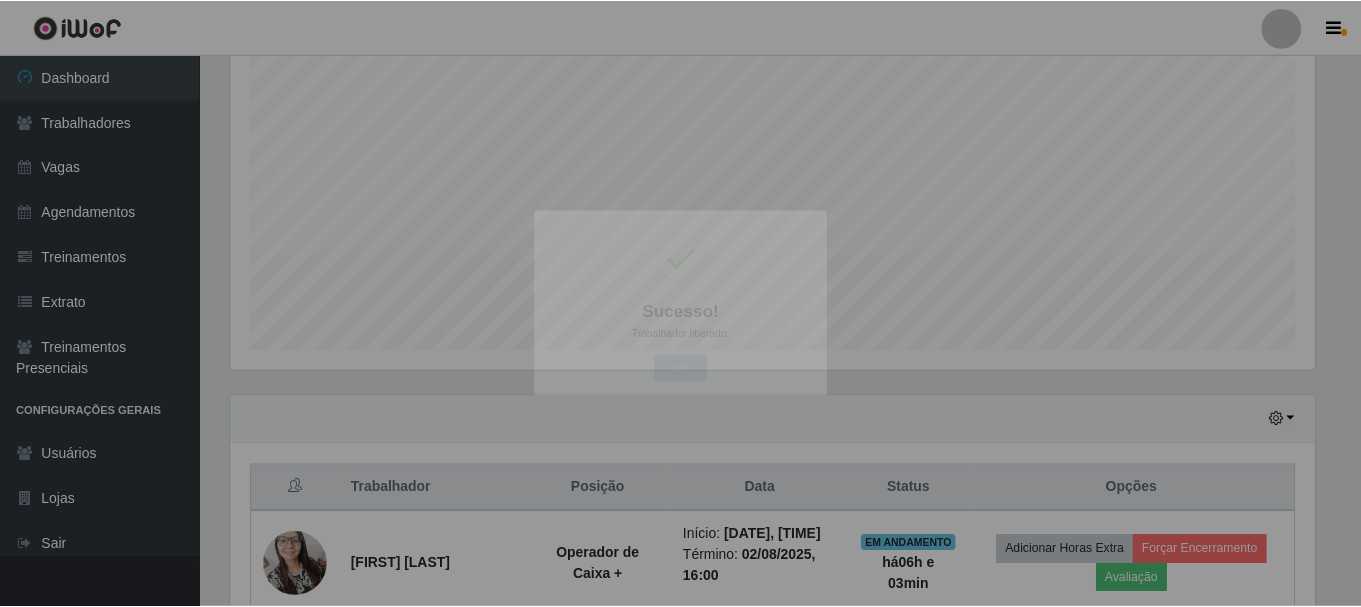 scroll, scrollTop: 999585, scrollLeft: 998901, axis: both 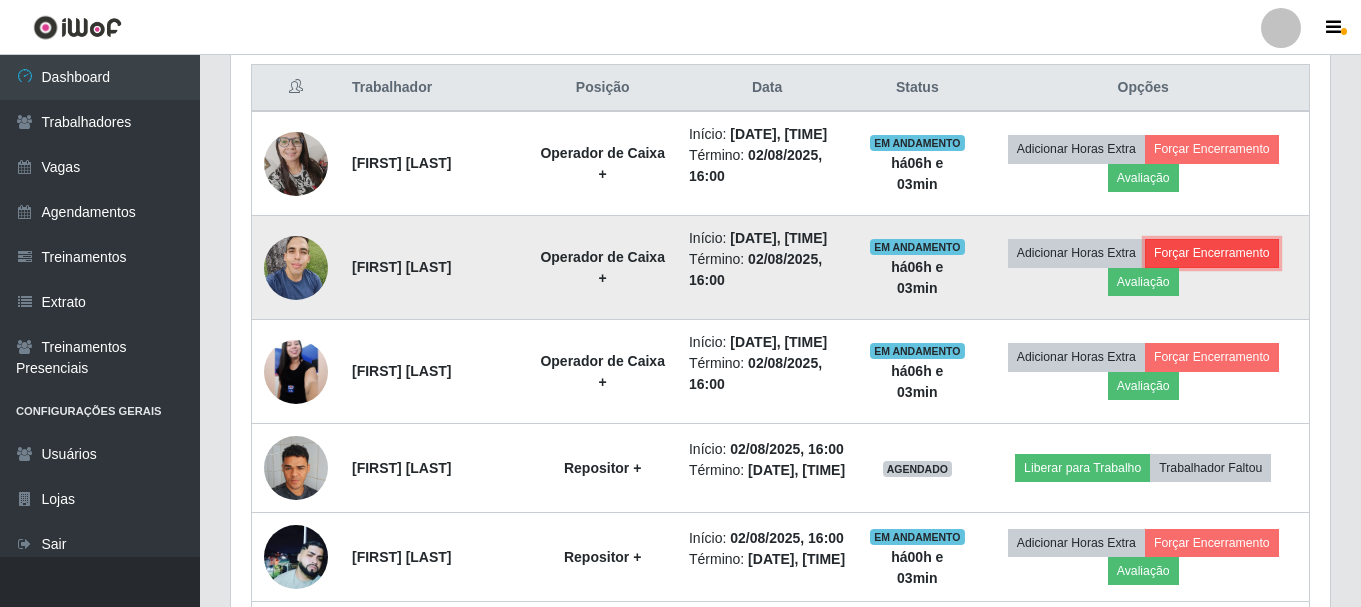click on "Forçar Encerramento" at bounding box center (1212, 253) 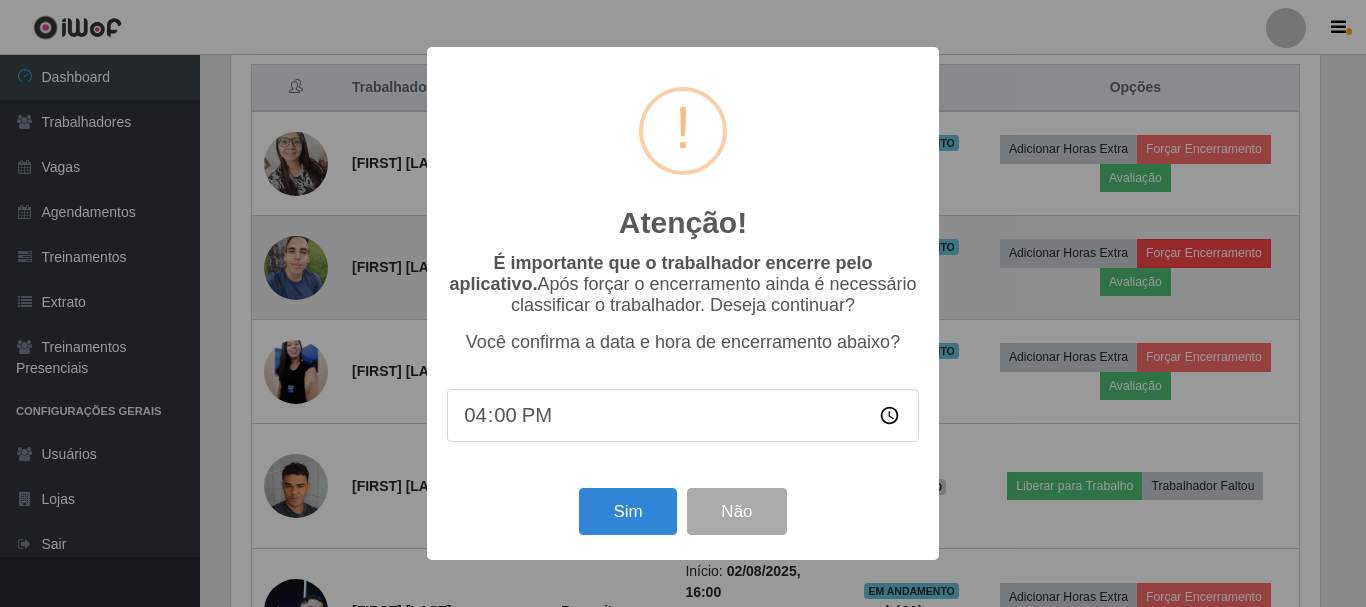 scroll, scrollTop: 999585, scrollLeft: 998911, axis: both 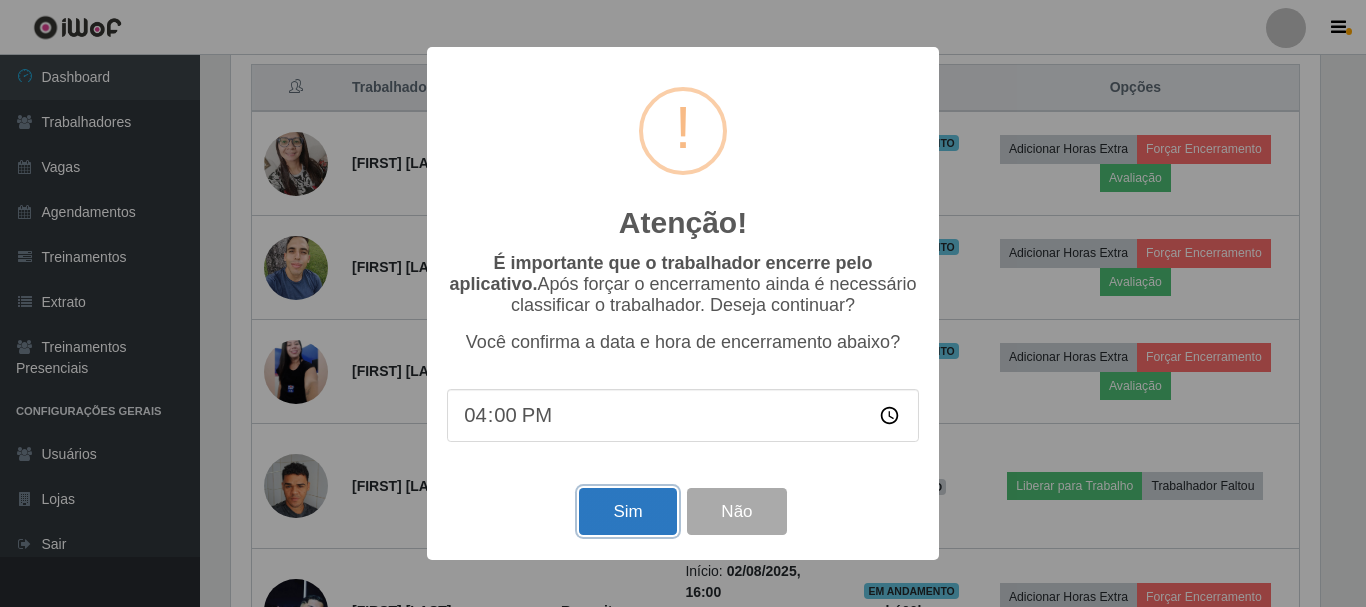 click on "Sim" at bounding box center (627, 511) 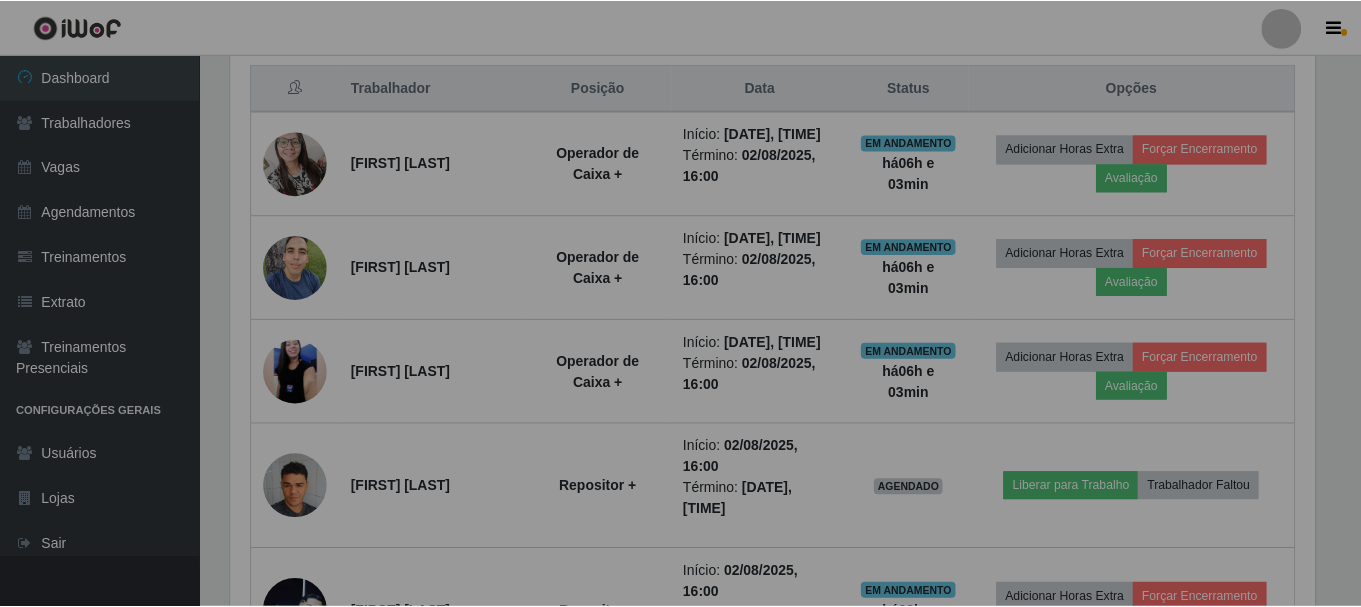 scroll, scrollTop: 999585, scrollLeft: 998901, axis: both 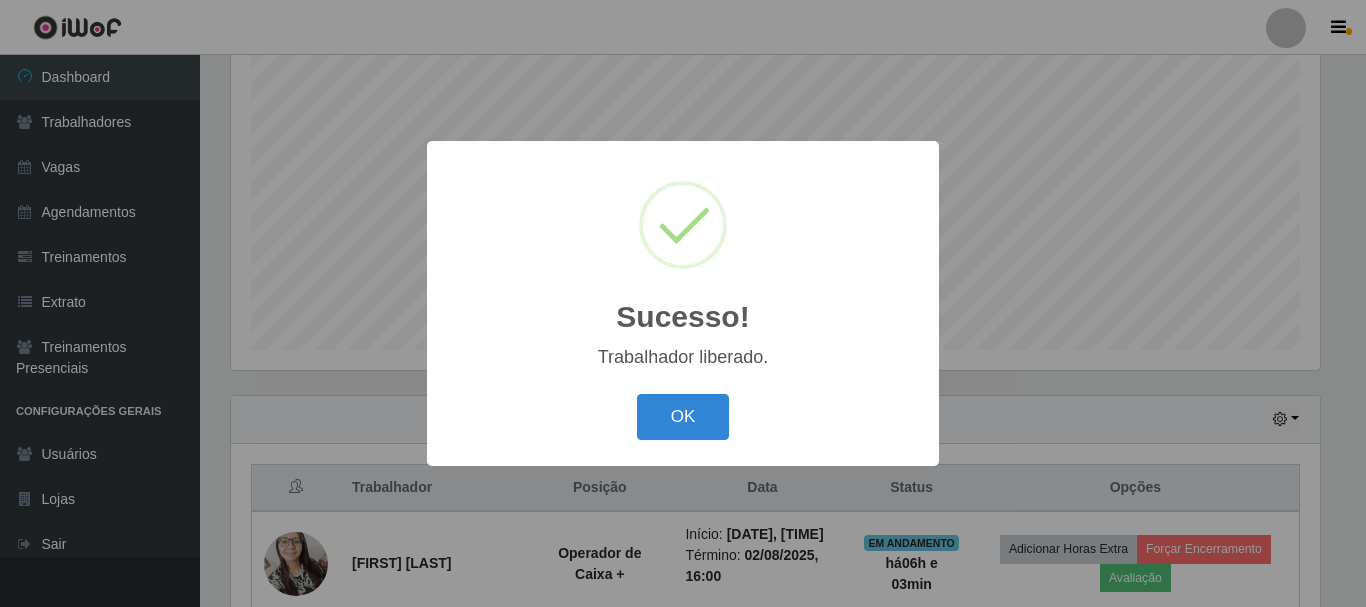 type 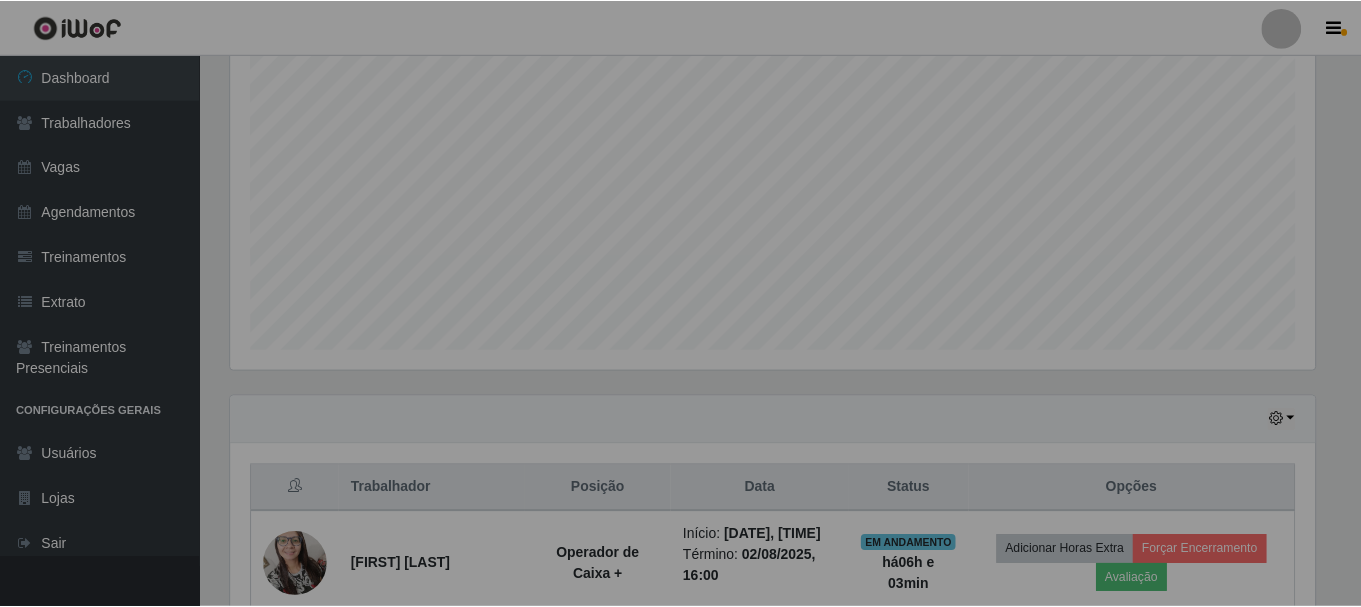 scroll, scrollTop: 999585, scrollLeft: 998901, axis: both 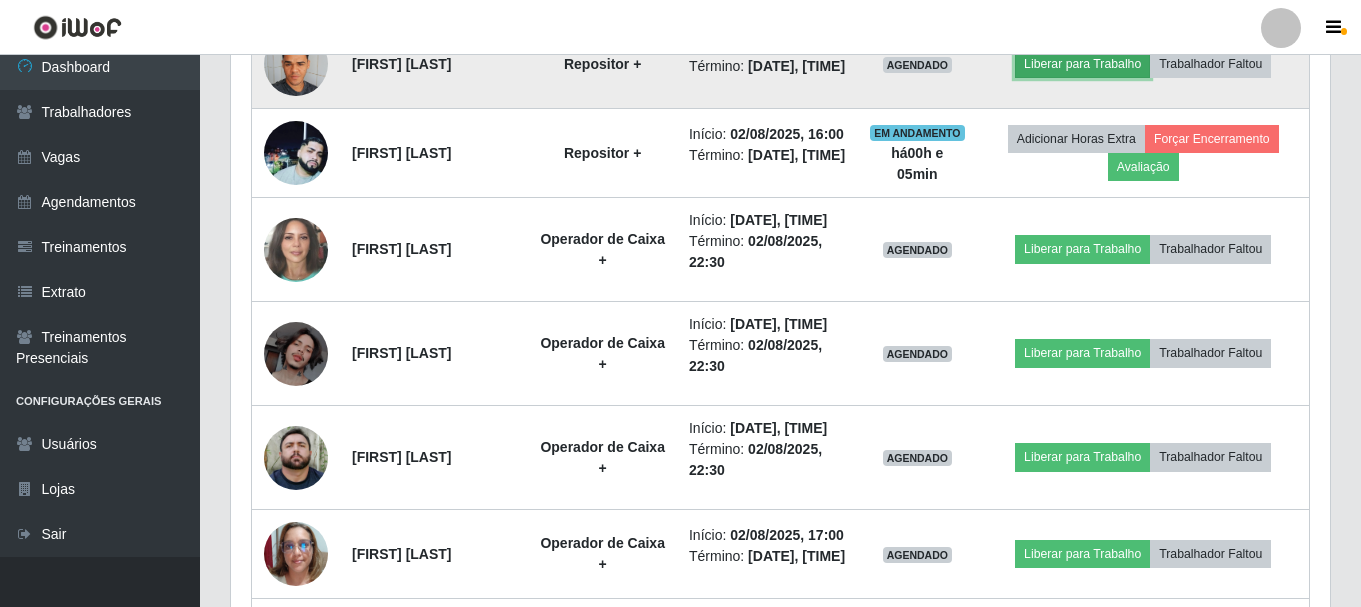 click on "Liberar para Trabalho" at bounding box center (1082, 64) 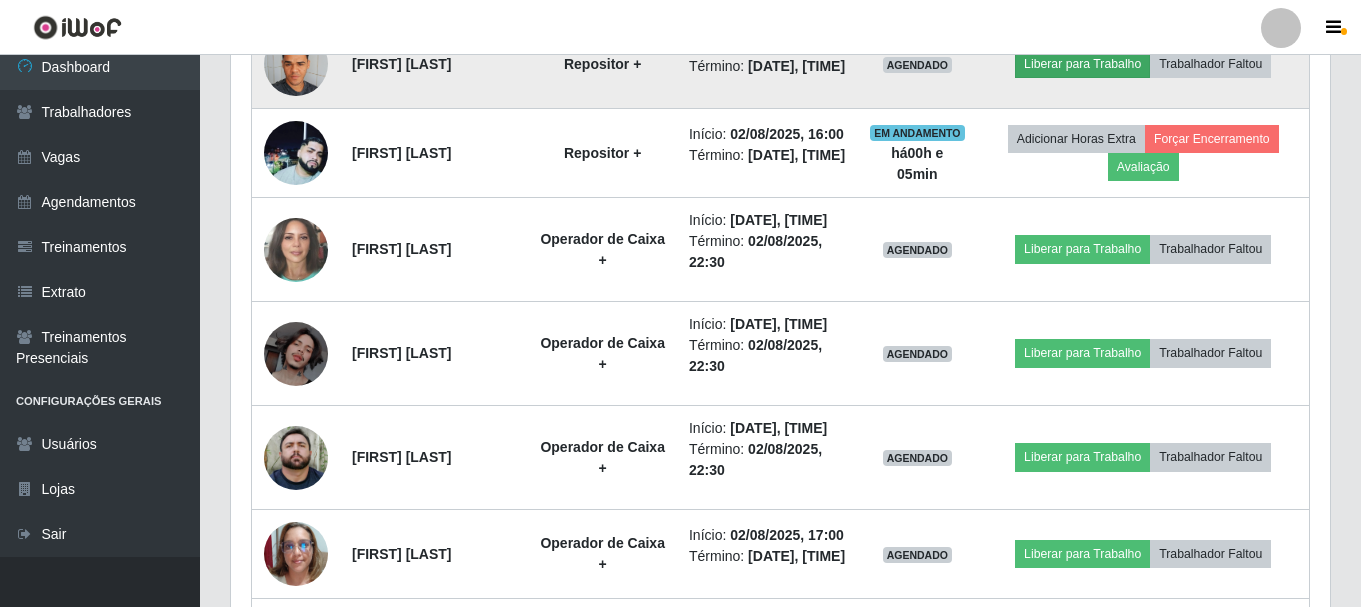 scroll, scrollTop: 999585, scrollLeft: 998911, axis: both 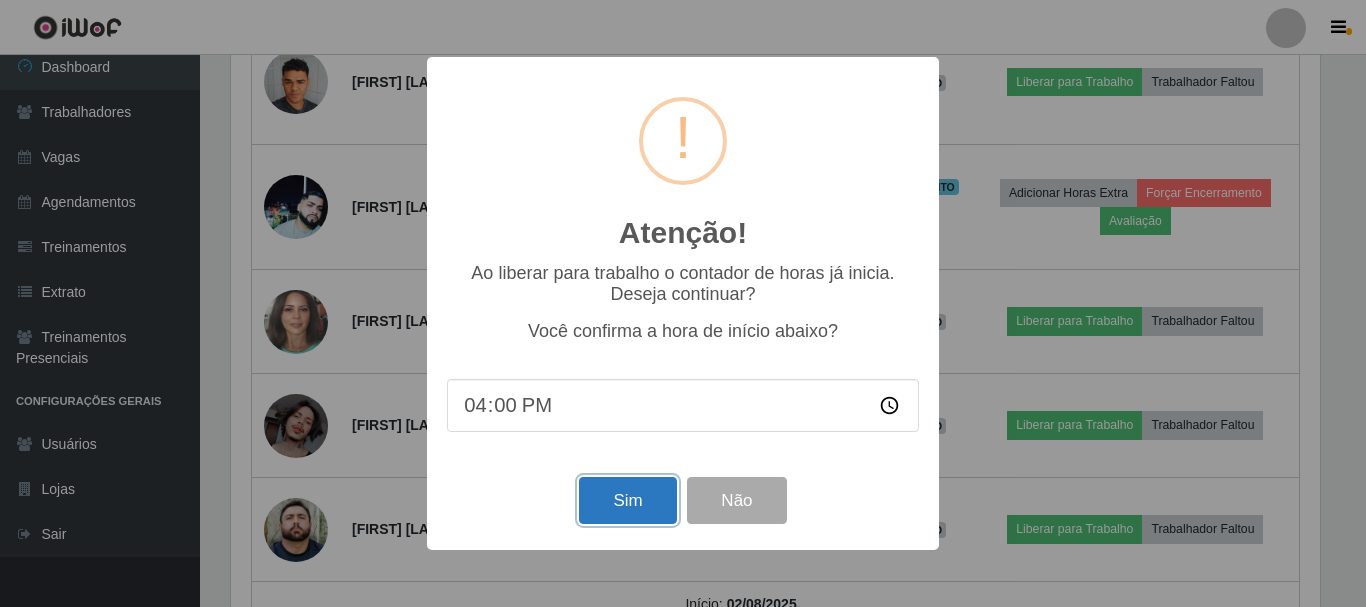 click on "Sim" at bounding box center [627, 500] 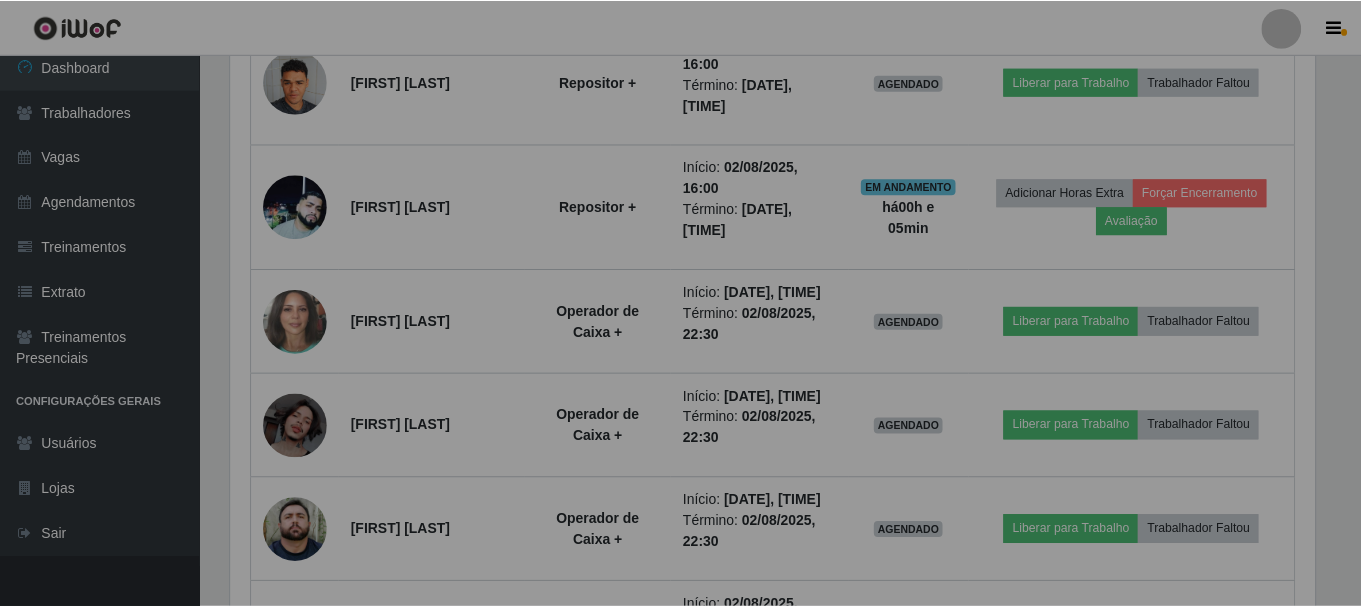 scroll, scrollTop: 999585, scrollLeft: 998901, axis: both 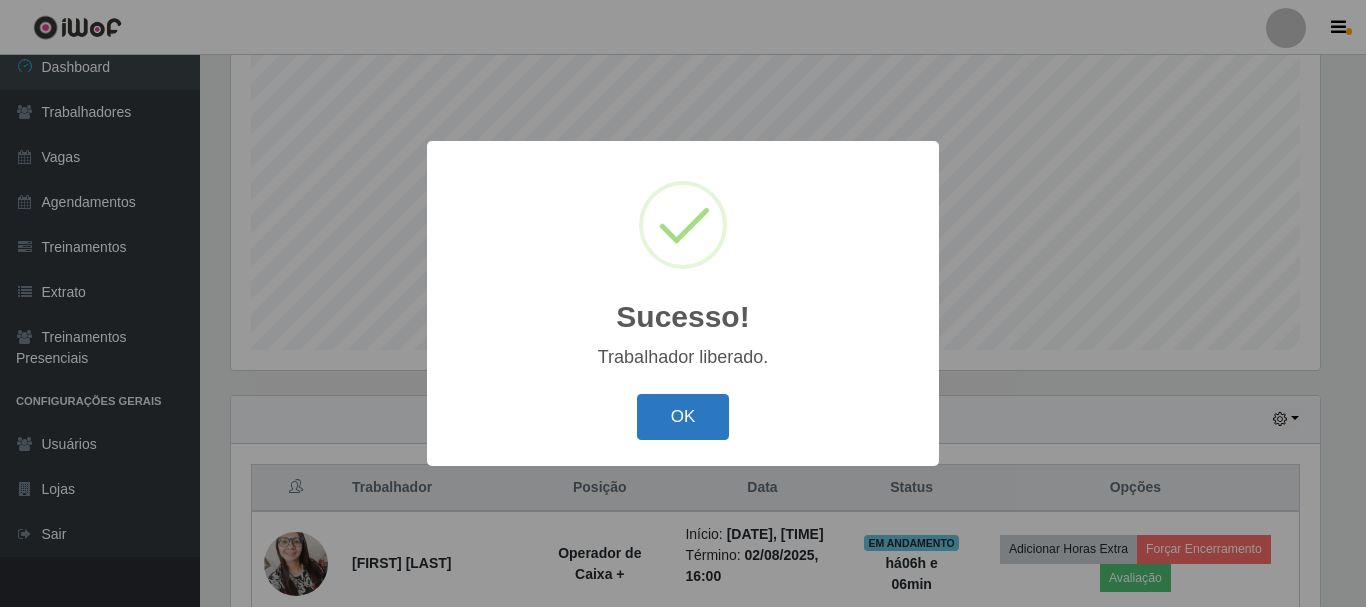 click on "OK" at bounding box center [683, 417] 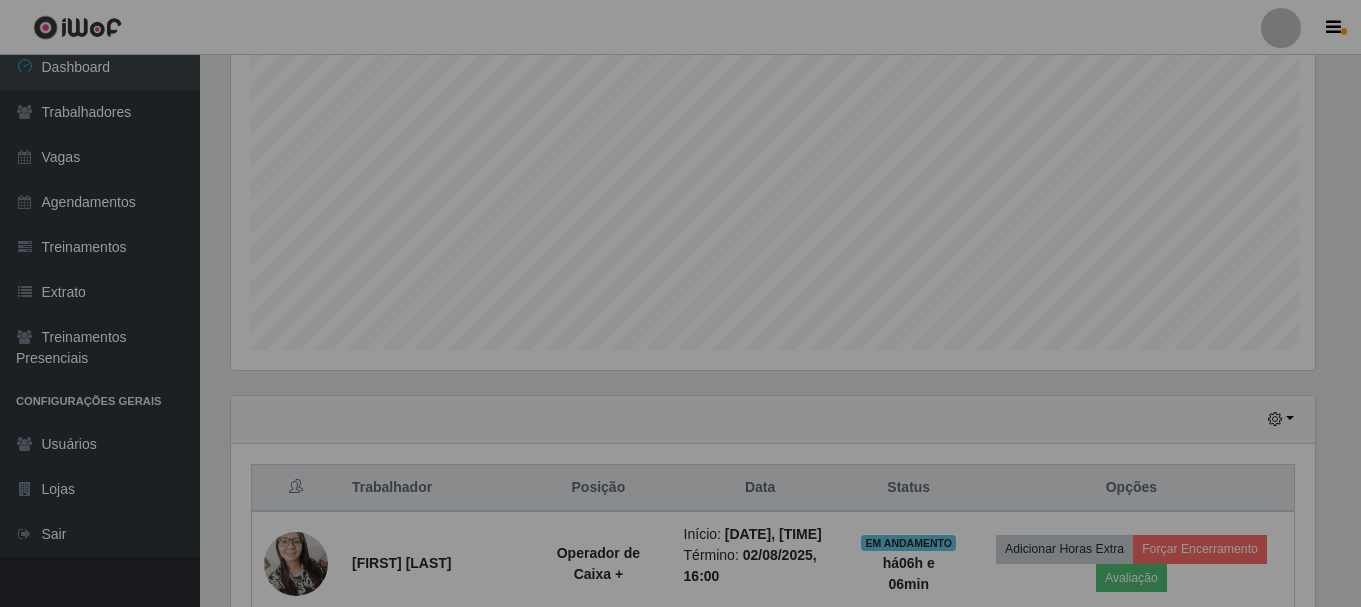scroll, scrollTop: 999585, scrollLeft: 998901, axis: both 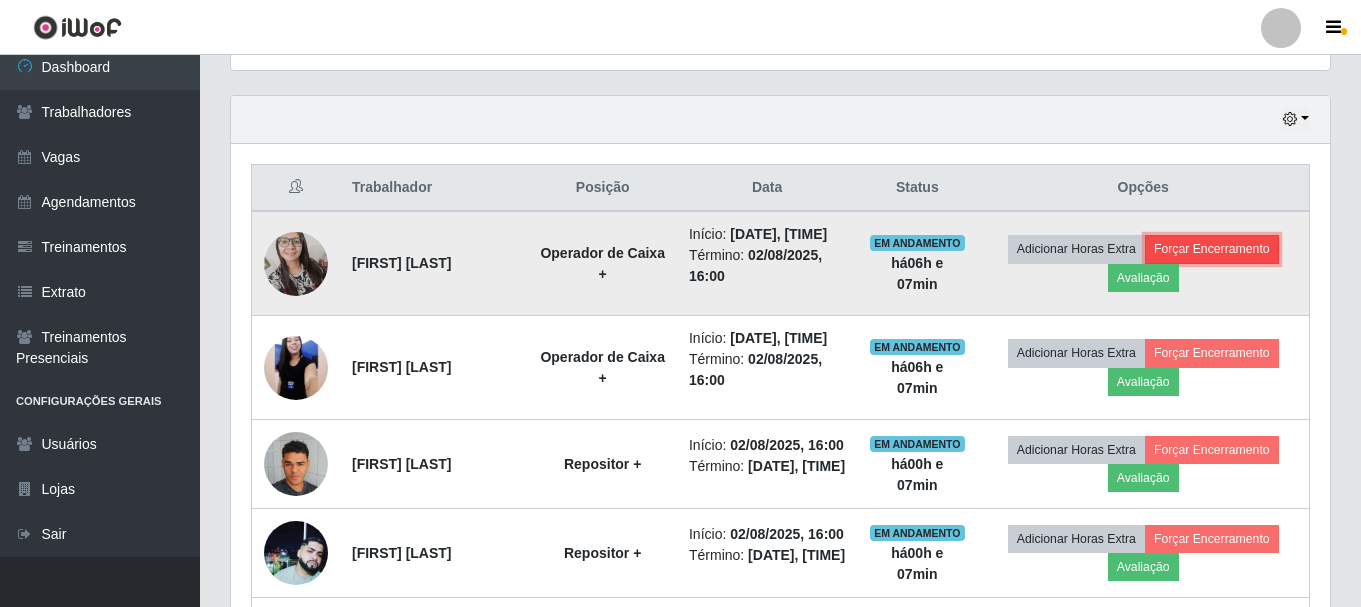 click on "Forçar Encerramento" at bounding box center [1212, 249] 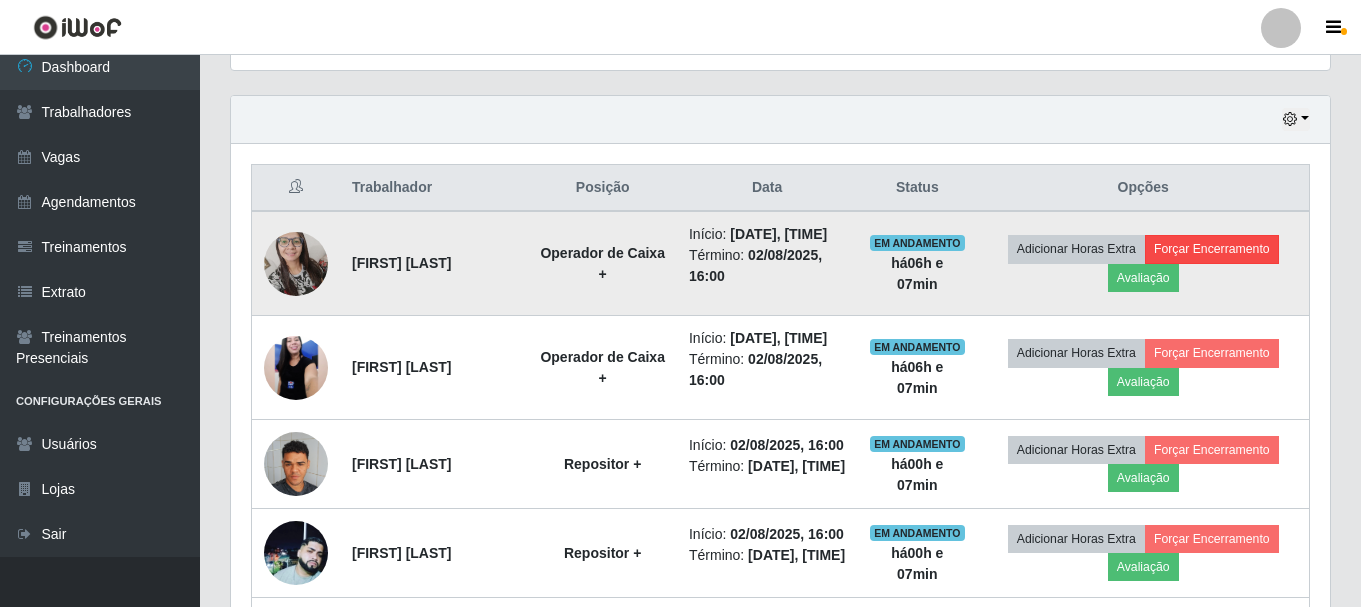 scroll, scrollTop: 999585, scrollLeft: 998911, axis: both 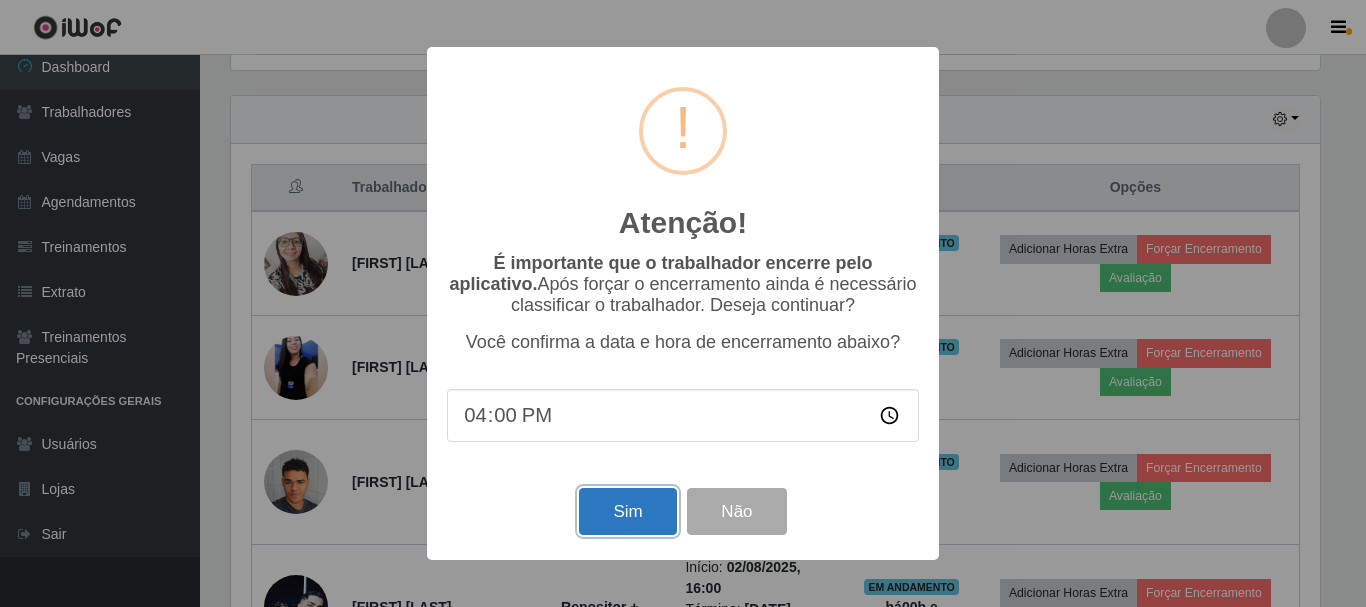 click on "Sim" at bounding box center [627, 511] 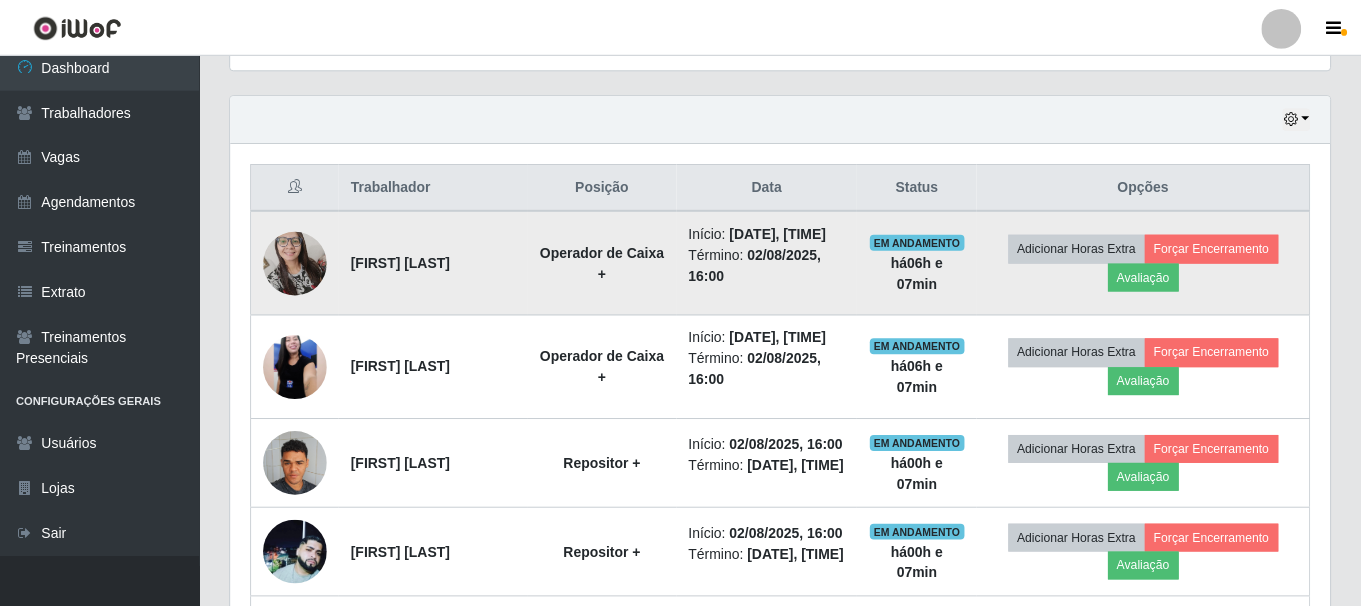scroll, scrollTop: 999585, scrollLeft: 998901, axis: both 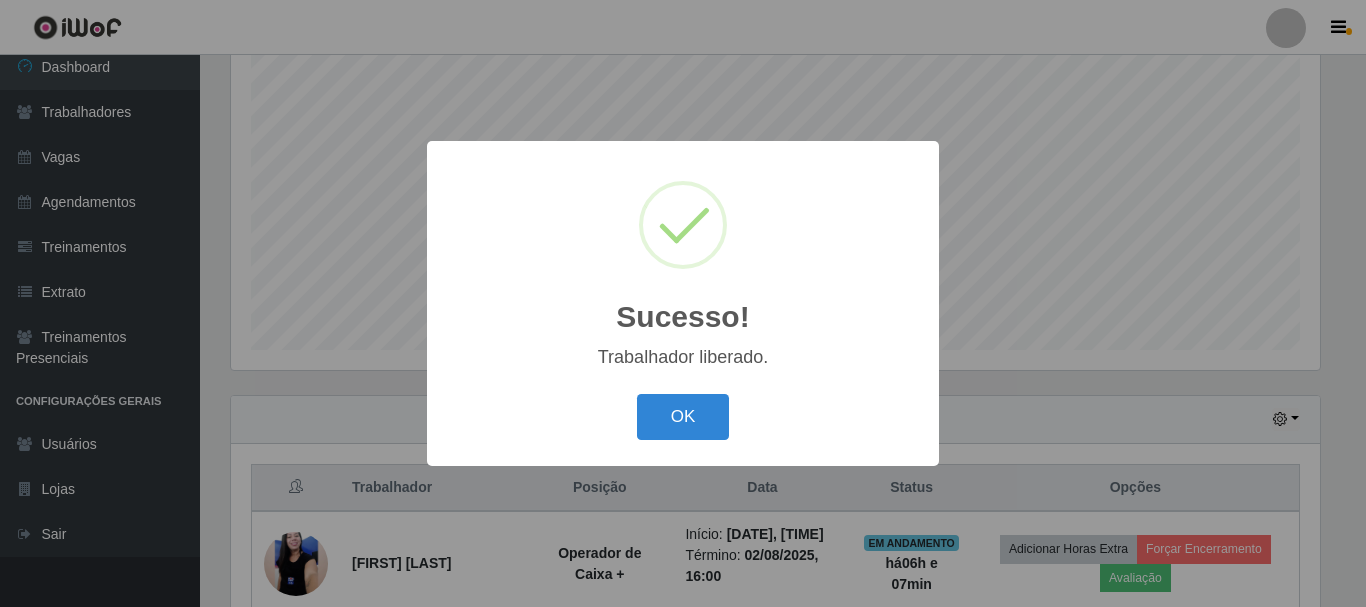 type 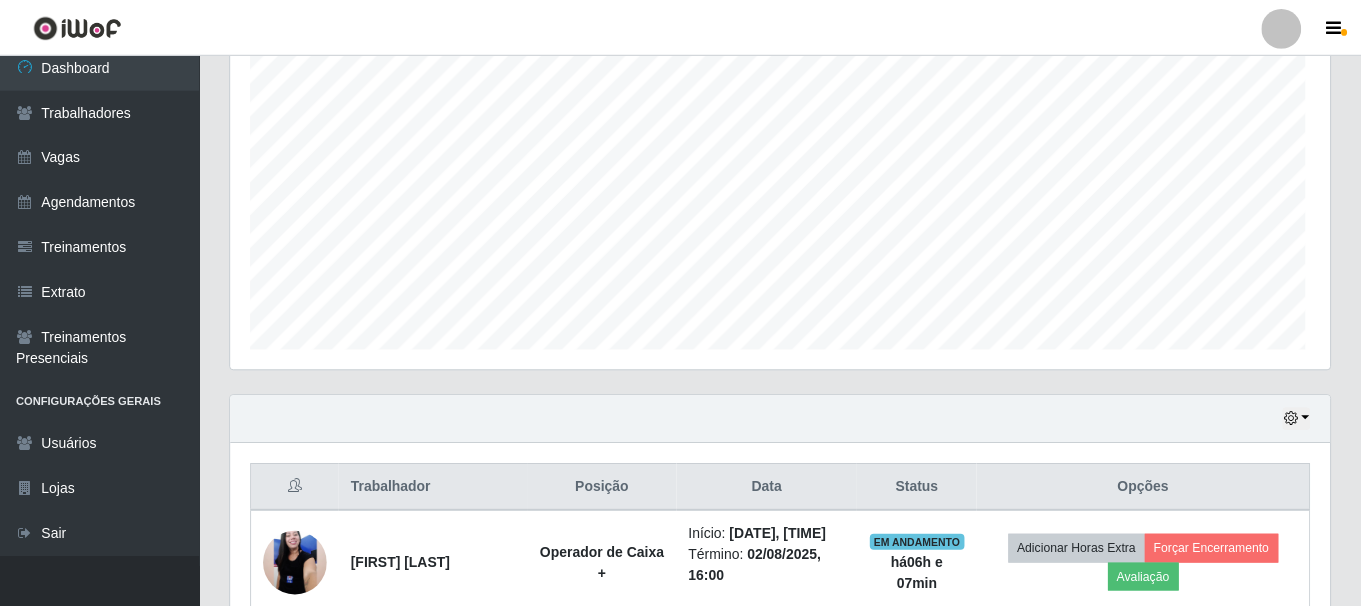 scroll, scrollTop: 999585, scrollLeft: 998901, axis: both 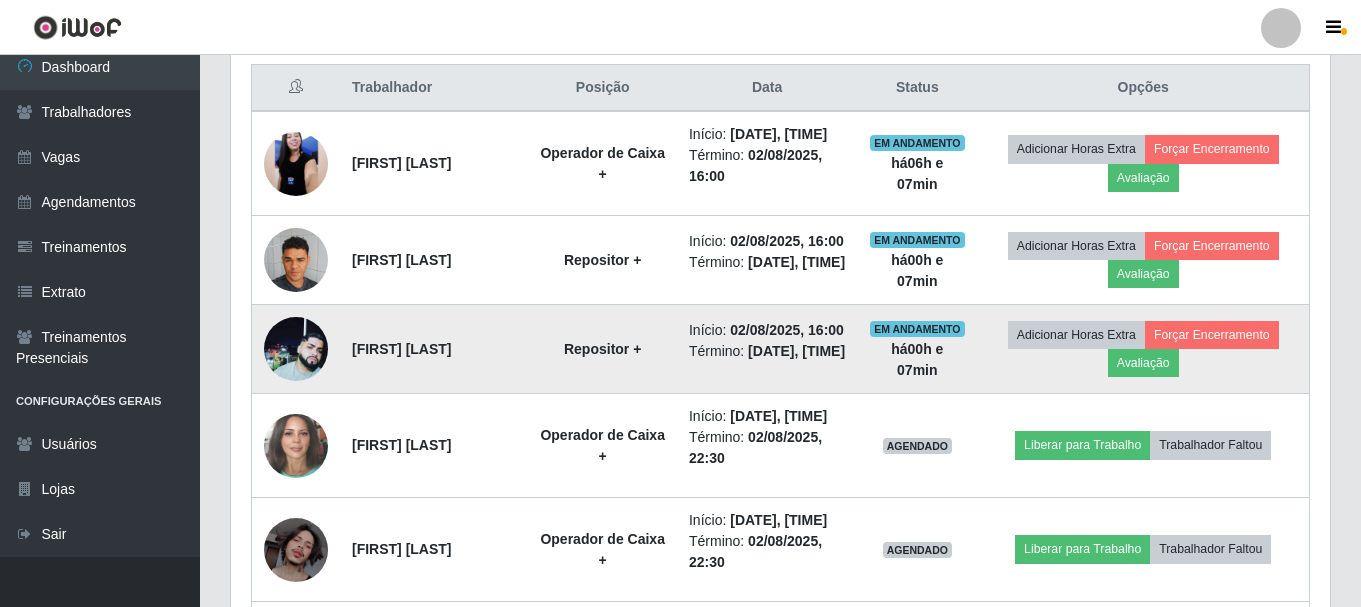 click at bounding box center (296, 349) 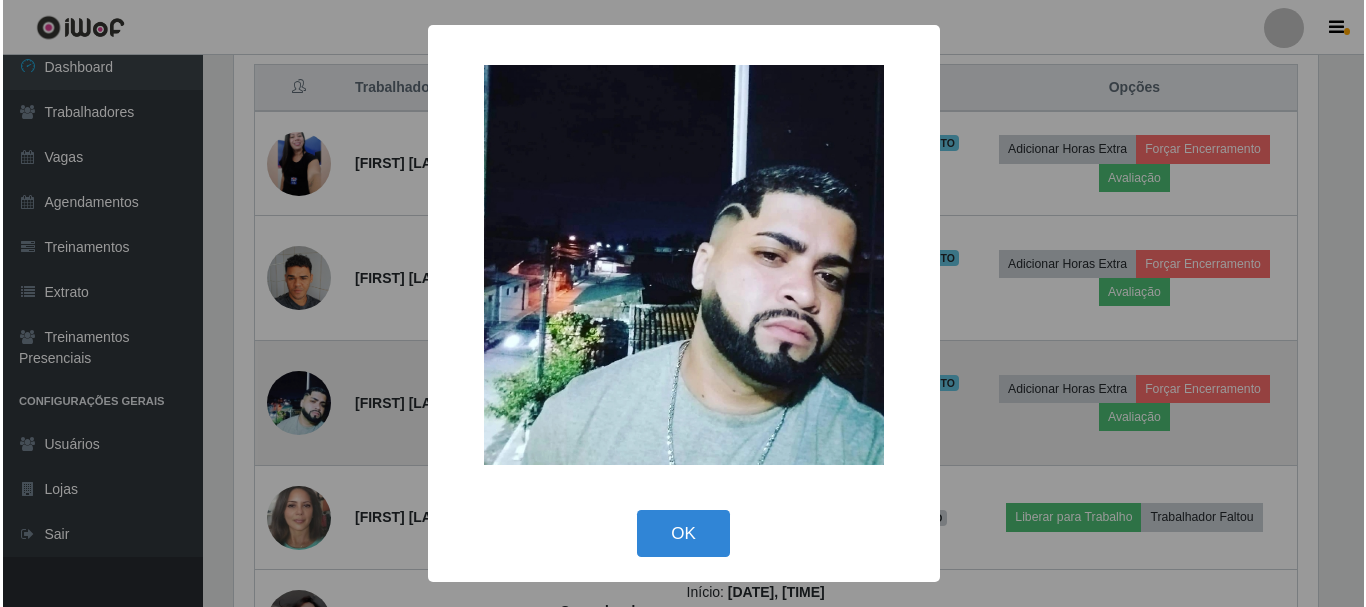 scroll, scrollTop: 999585, scrollLeft: 998911, axis: both 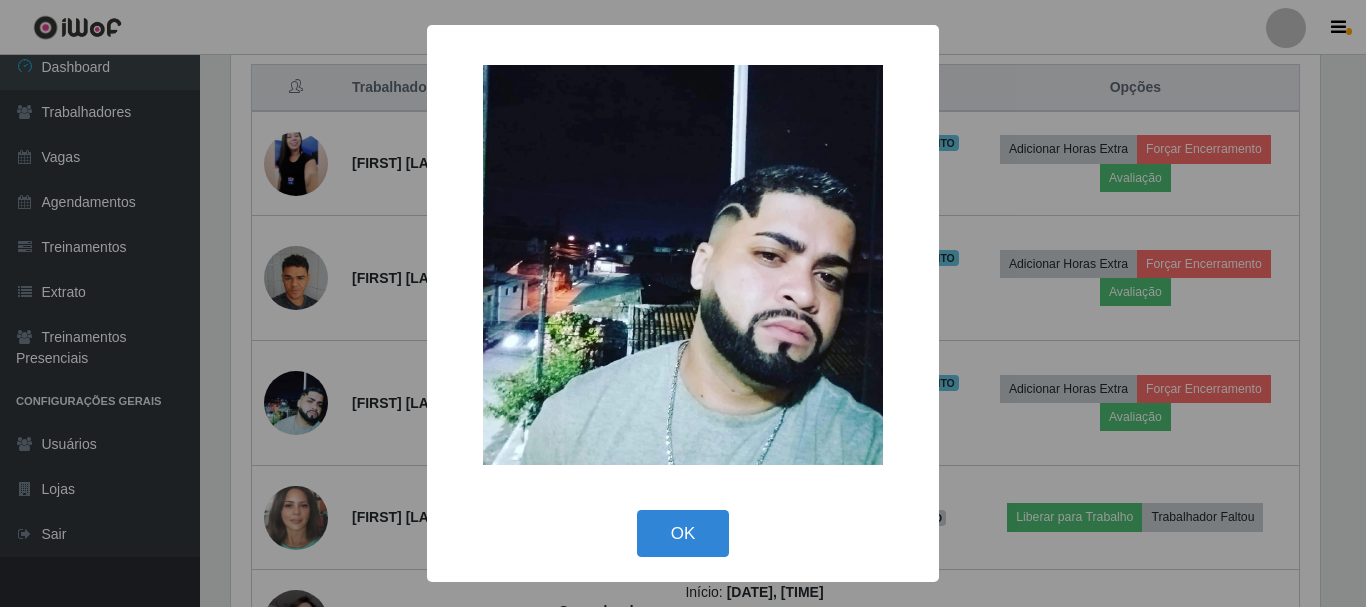 click on "× OK Cancel" at bounding box center [683, 303] 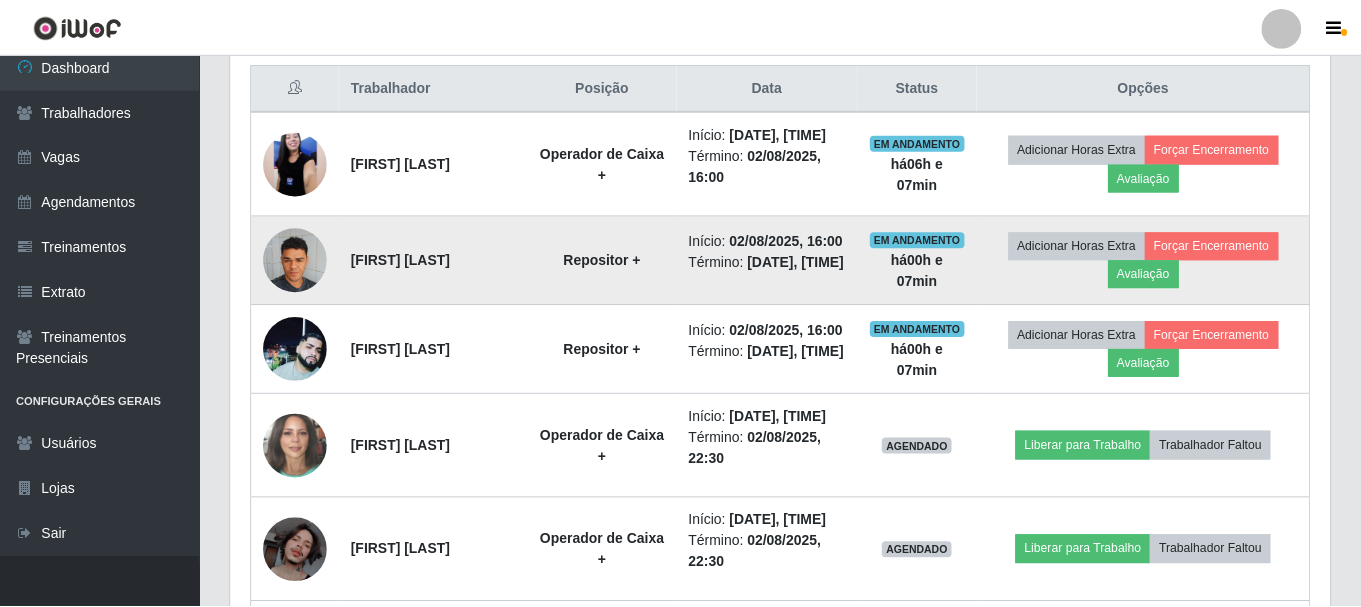 scroll, scrollTop: 999585, scrollLeft: 998901, axis: both 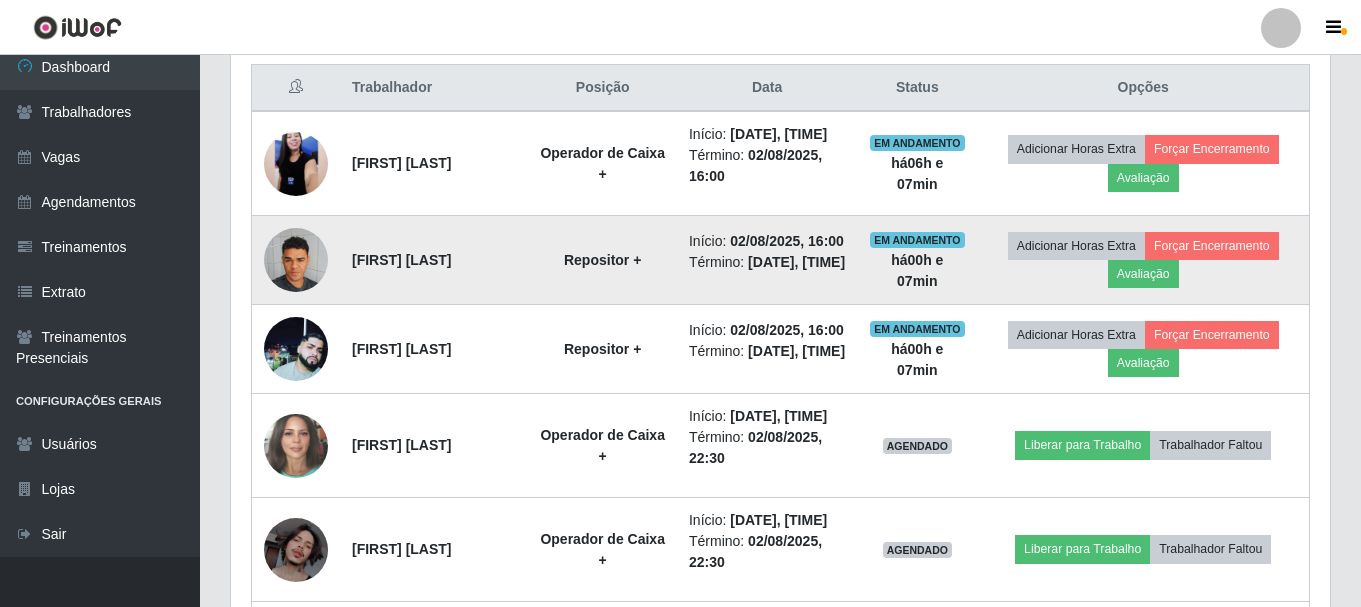 click at bounding box center [296, 259] 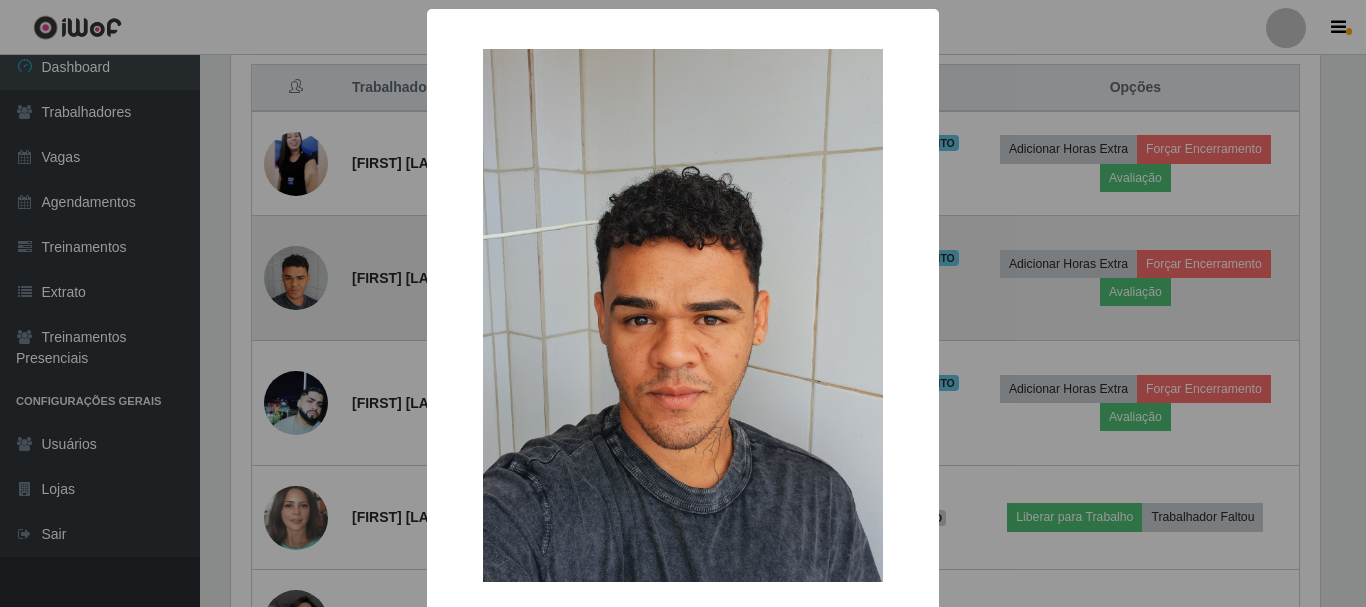 scroll, scrollTop: 999585, scrollLeft: 998911, axis: both 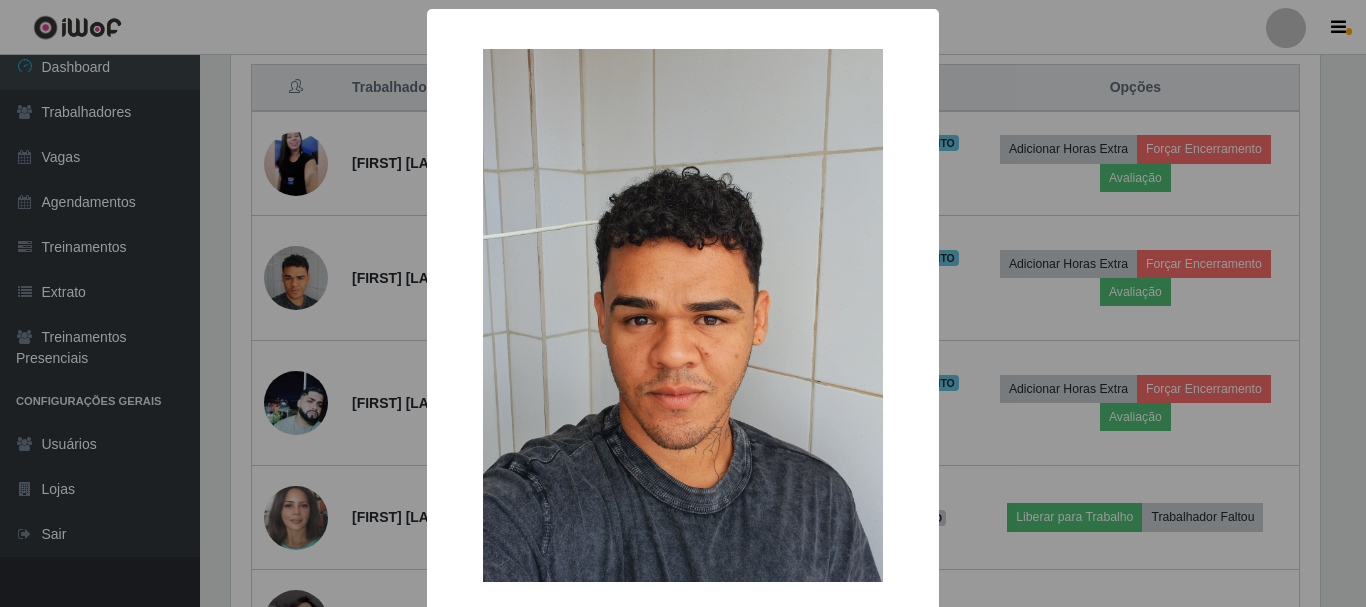 click on "× OK Cancel" at bounding box center [683, 303] 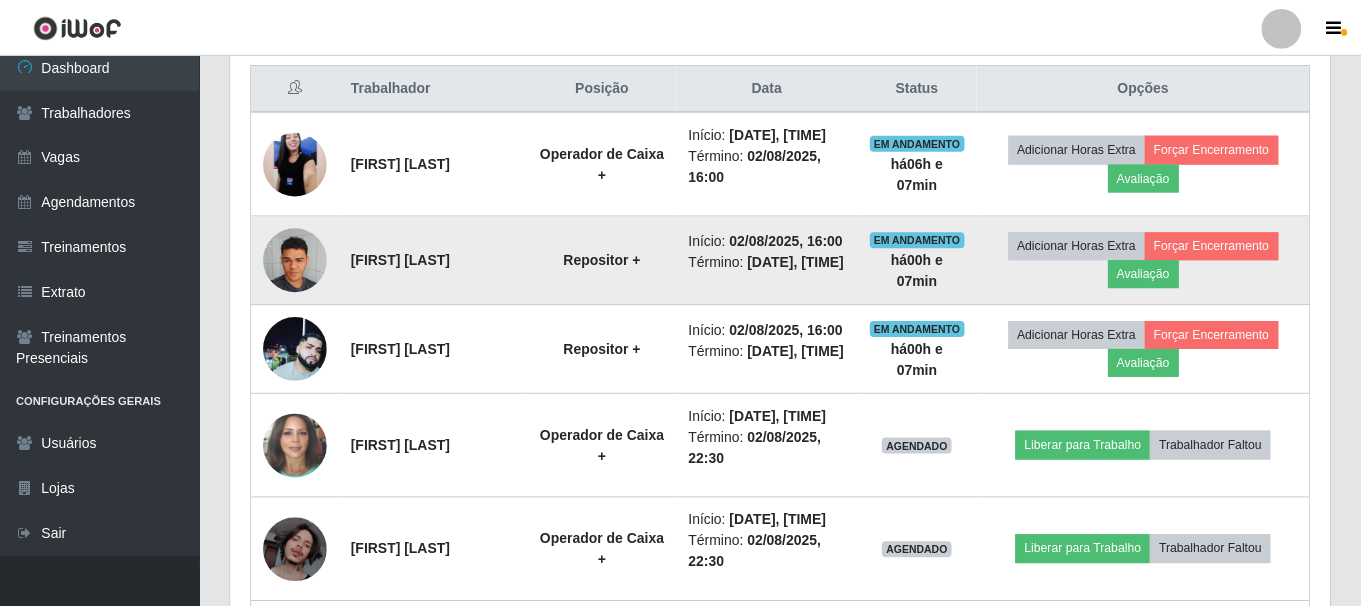 scroll, scrollTop: 999585, scrollLeft: 998901, axis: both 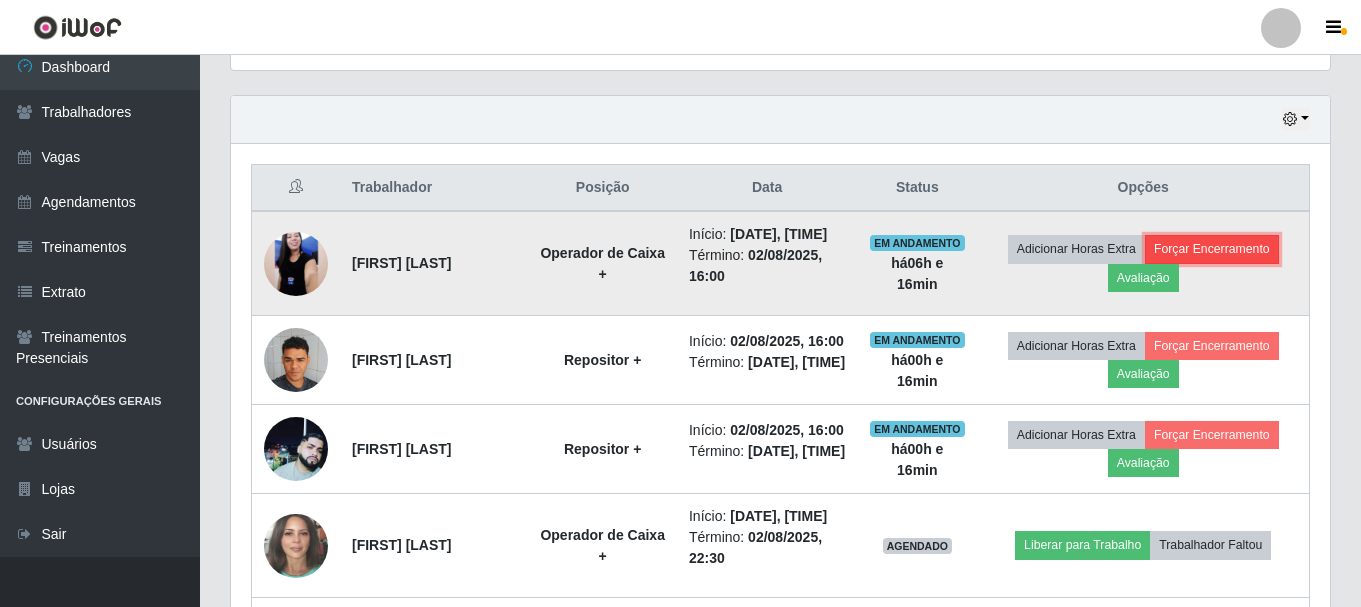click on "Forçar Encerramento" at bounding box center [1212, 249] 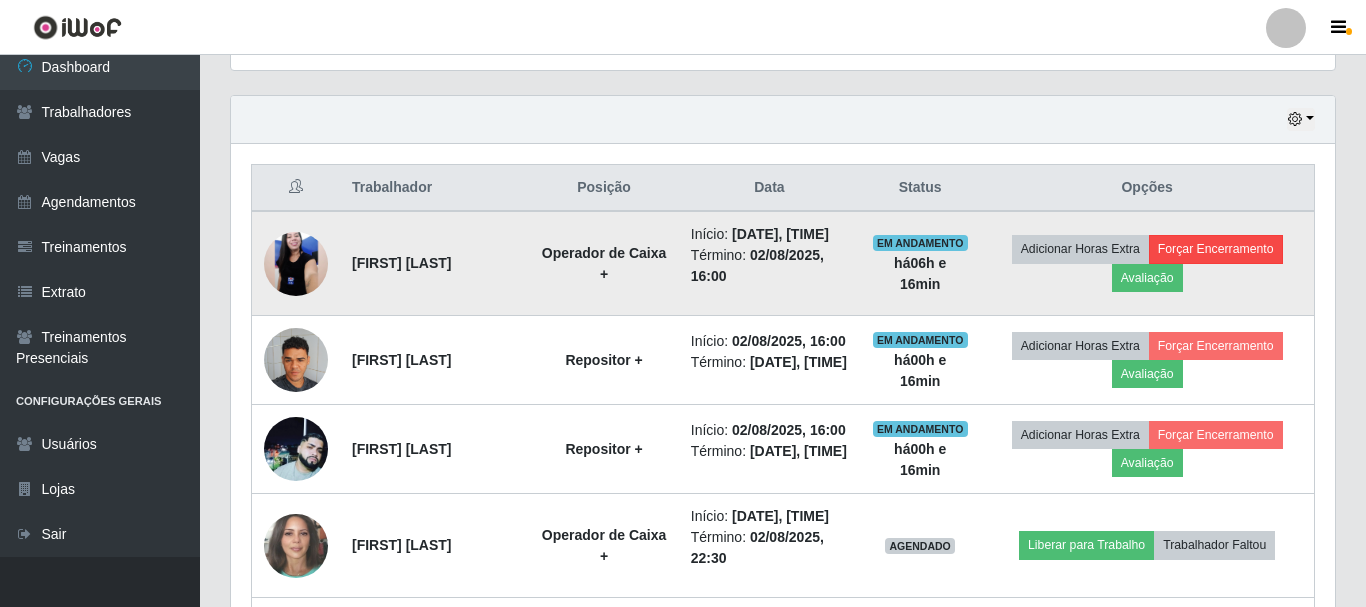 scroll, scrollTop: 999585, scrollLeft: 998911, axis: both 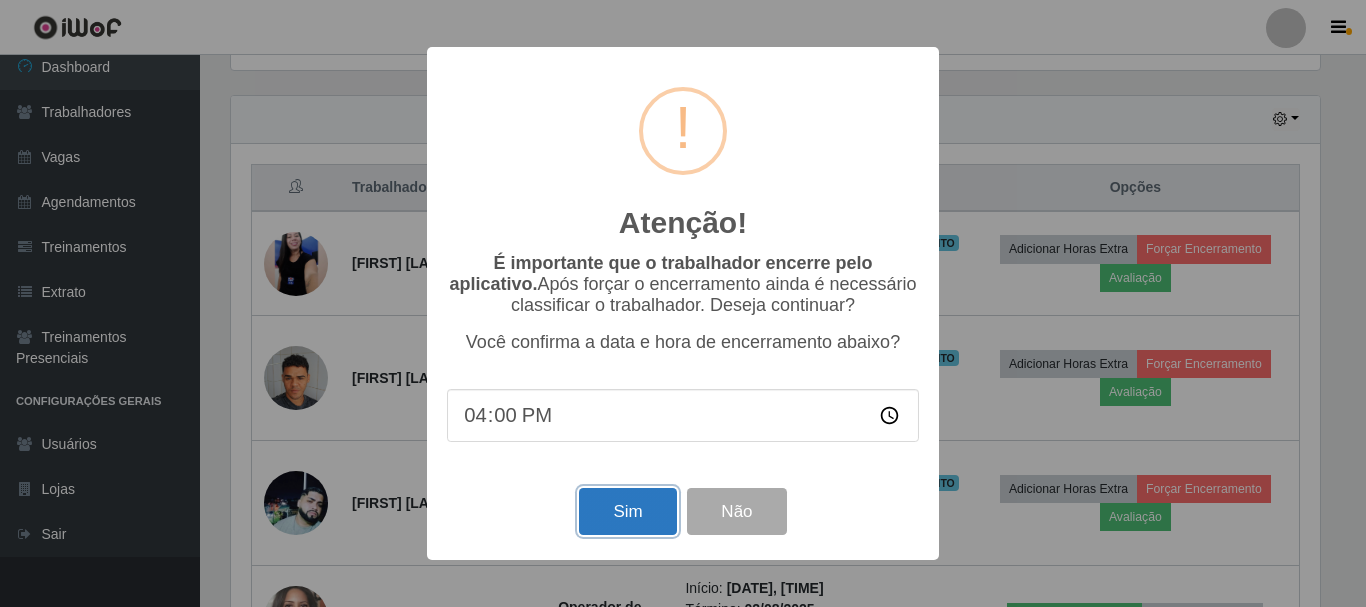 click on "Sim" at bounding box center [627, 511] 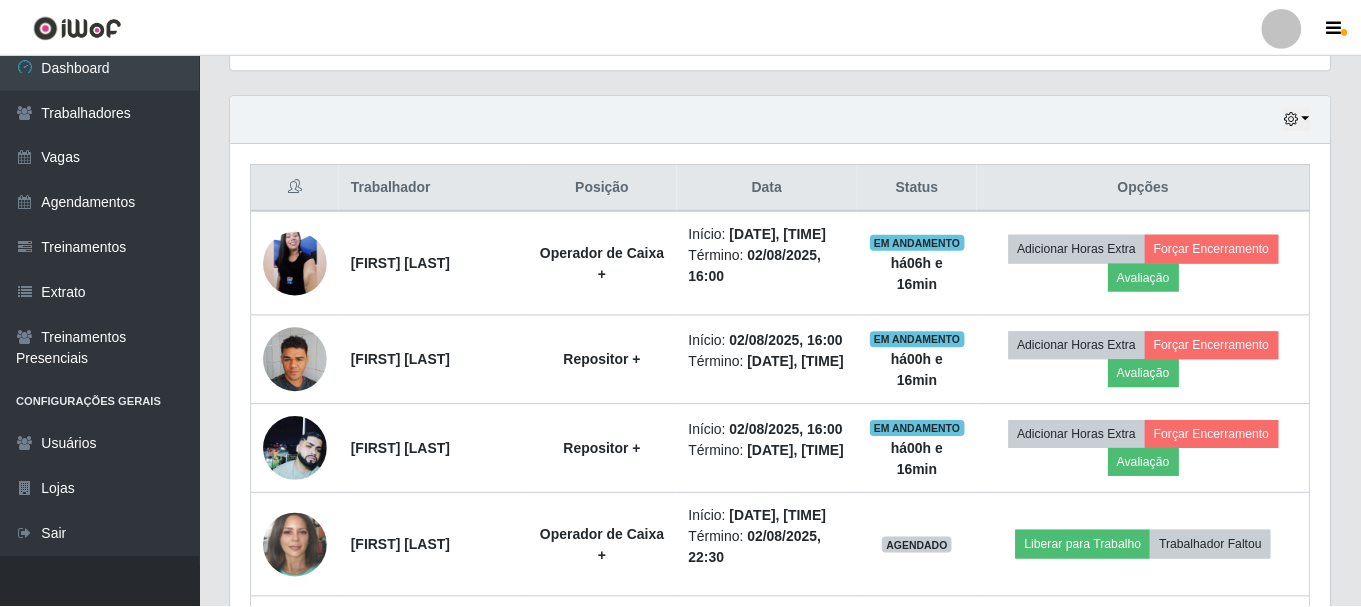 scroll, scrollTop: 999585, scrollLeft: 998901, axis: both 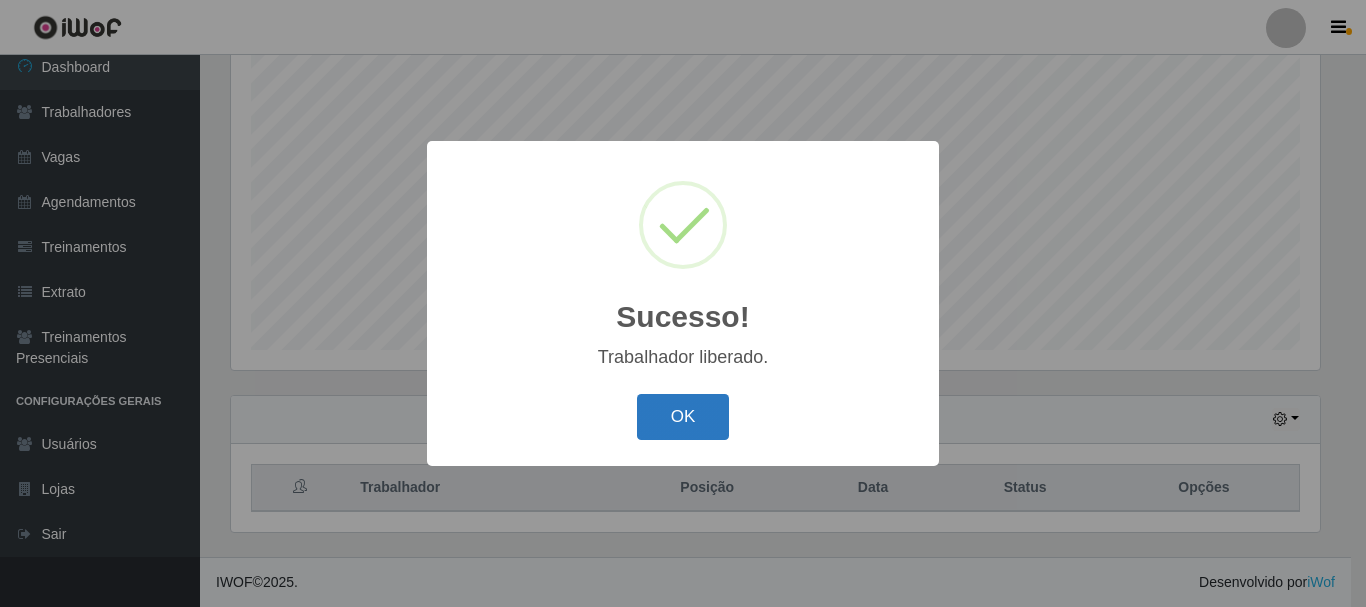 click on "OK" at bounding box center (683, 417) 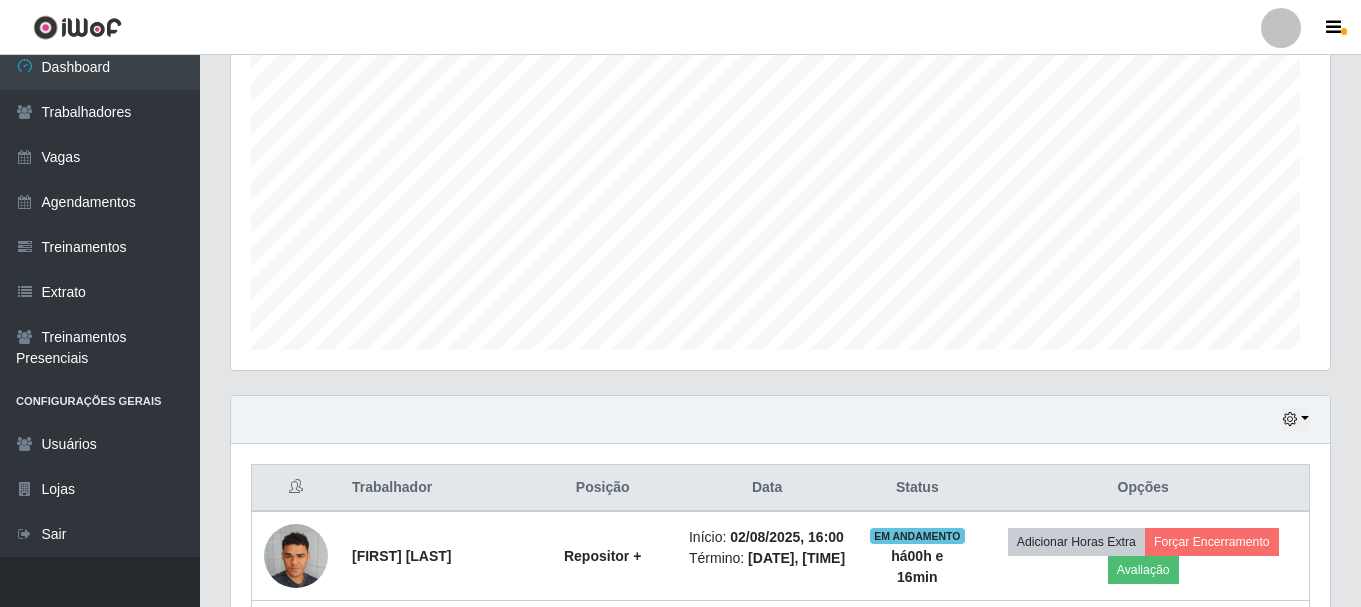 scroll, scrollTop: 999585, scrollLeft: 998901, axis: both 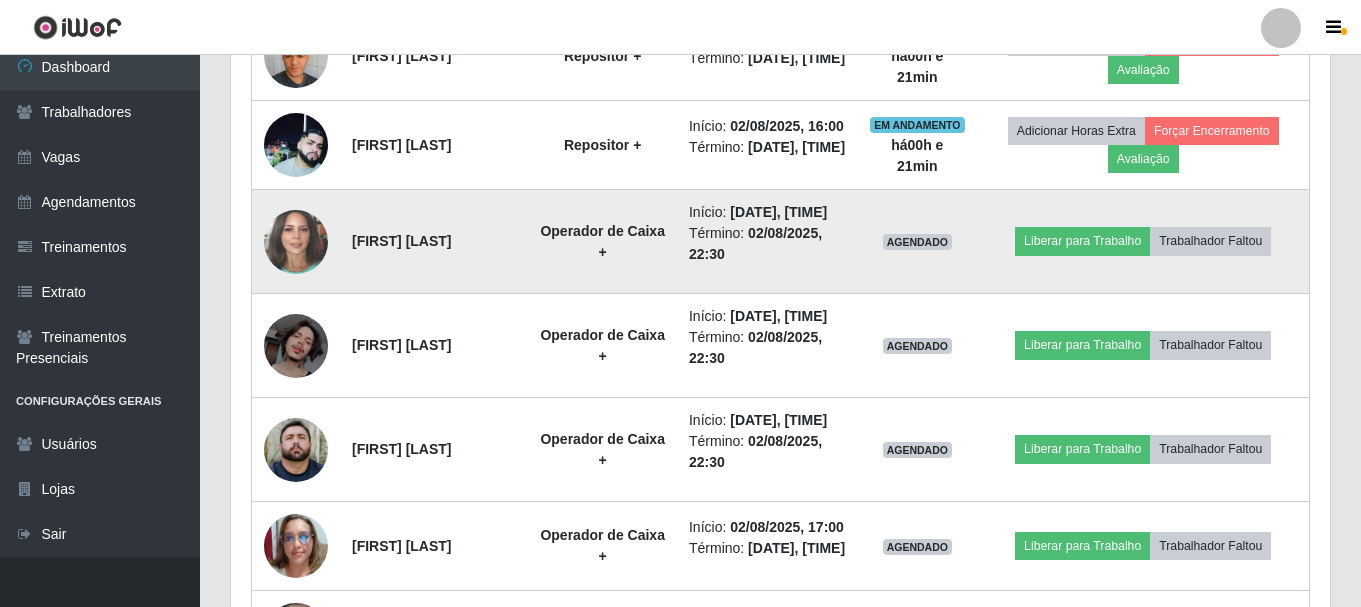 click at bounding box center (296, 242) 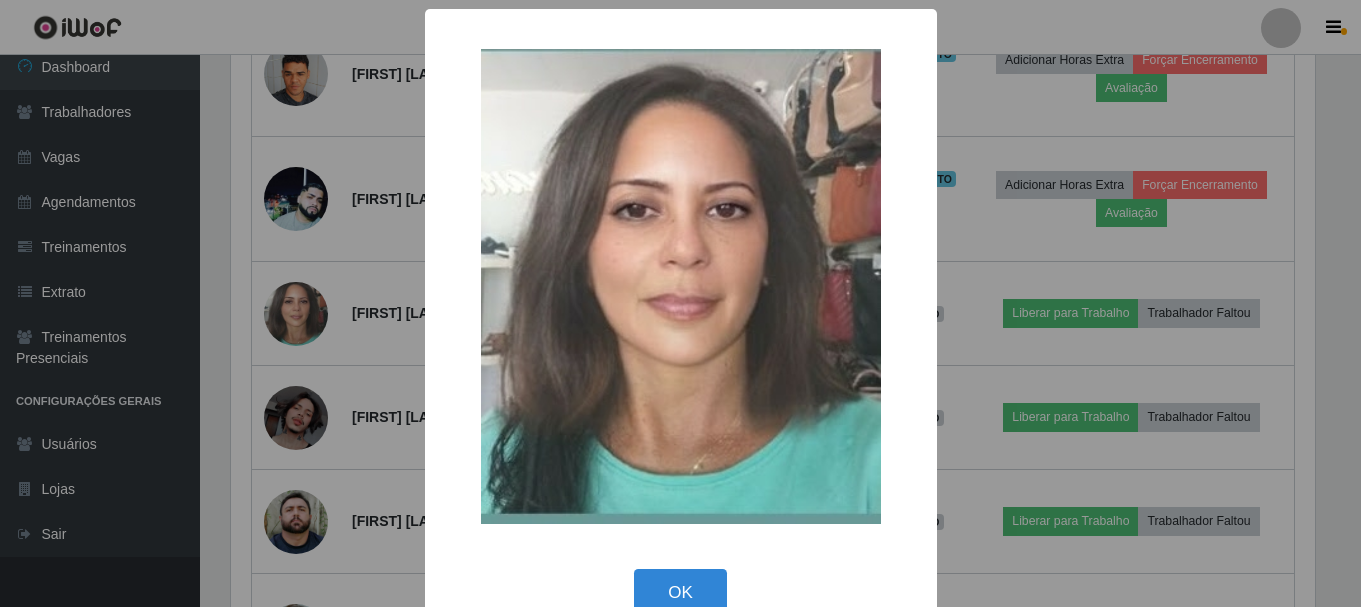 scroll, scrollTop: 999585, scrollLeft: 998911, axis: both 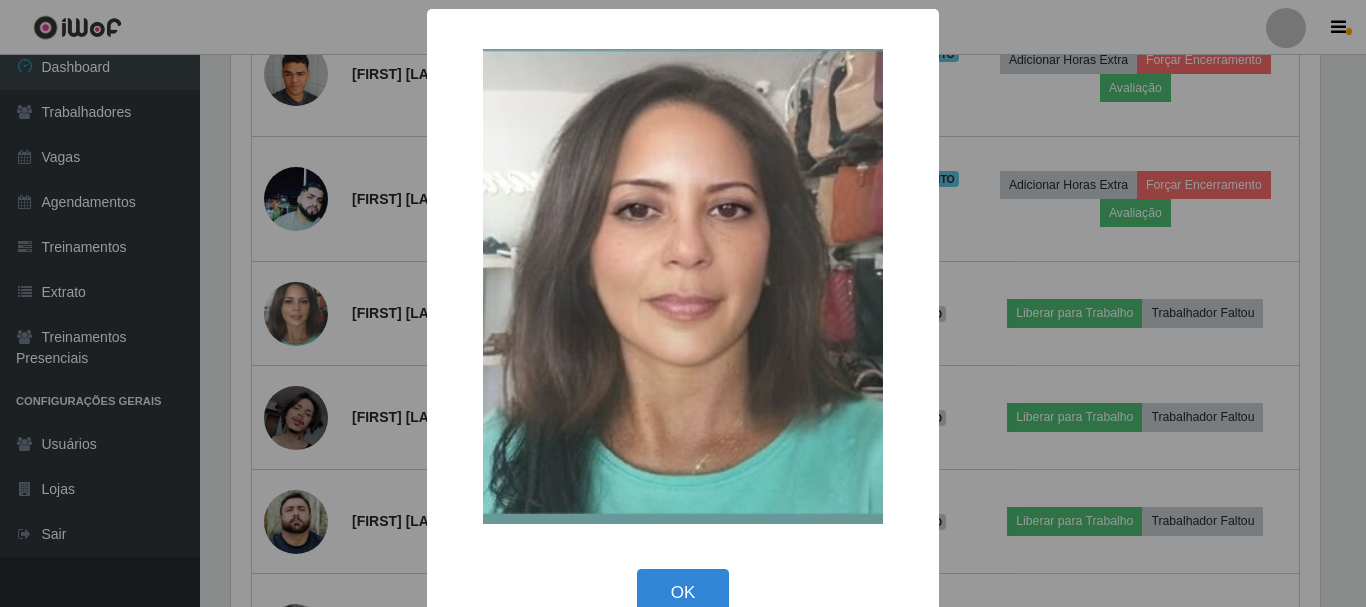 click on "× OK Cancel" at bounding box center [683, 303] 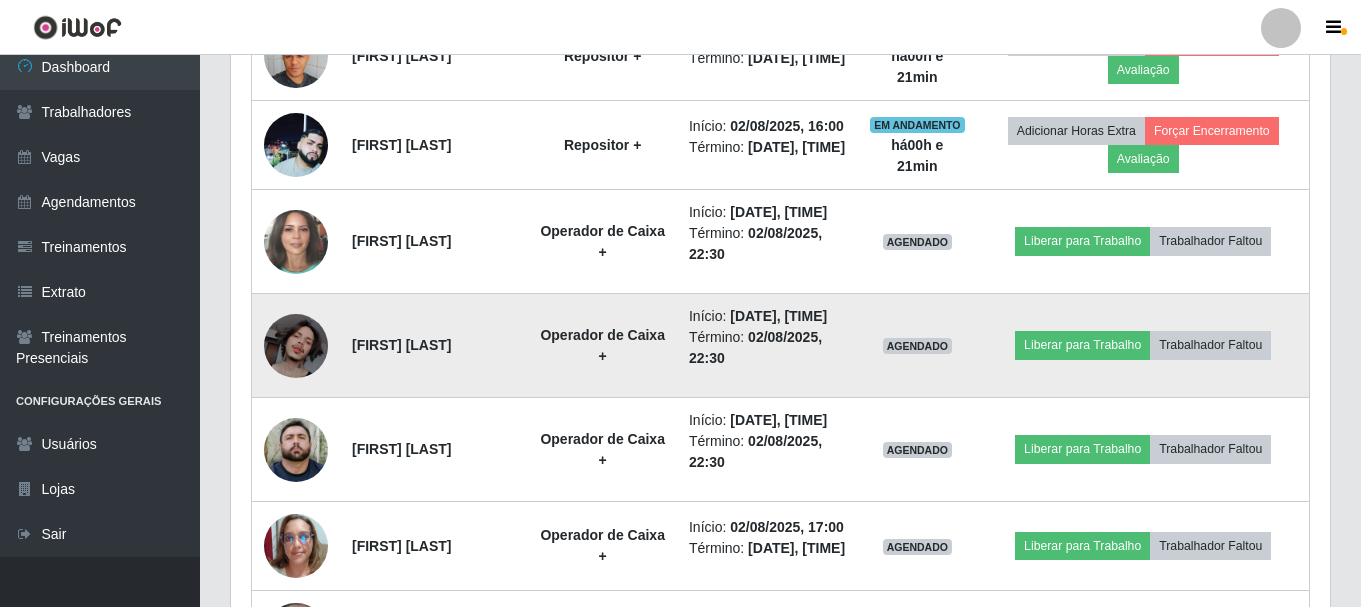 scroll, scrollTop: 999585, scrollLeft: 998901, axis: both 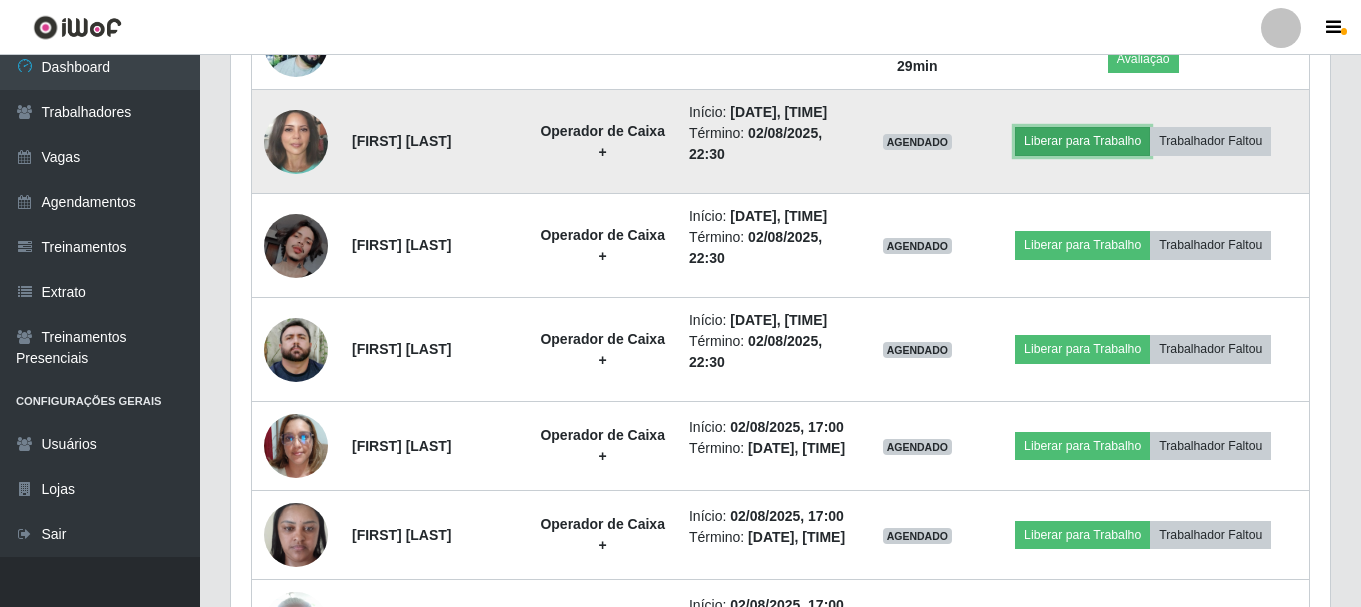 click on "Liberar para Trabalho" at bounding box center [1082, 141] 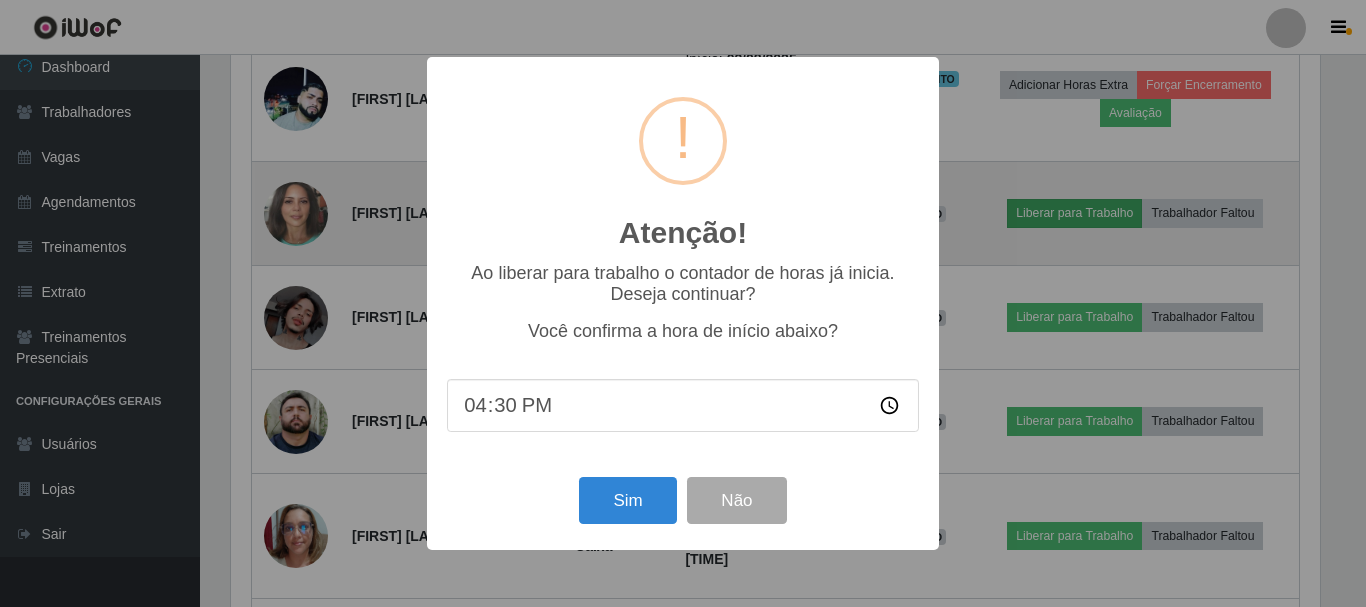scroll, scrollTop: 999585, scrollLeft: 998911, axis: both 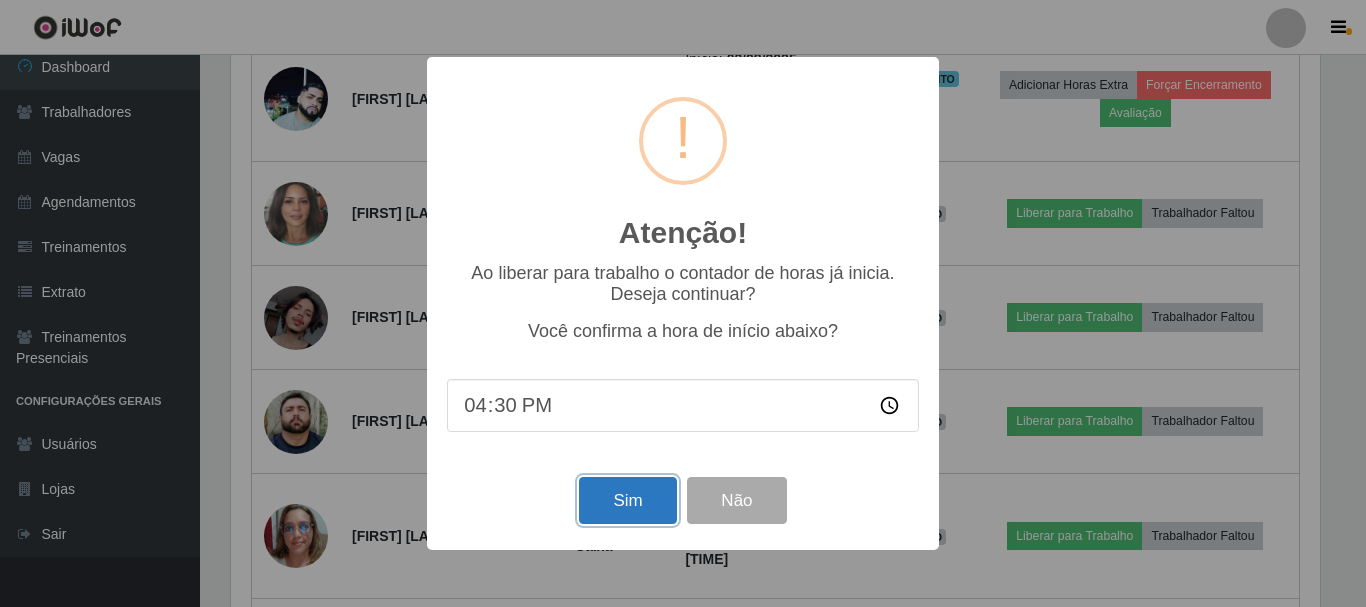 click on "Sim" at bounding box center [627, 500] 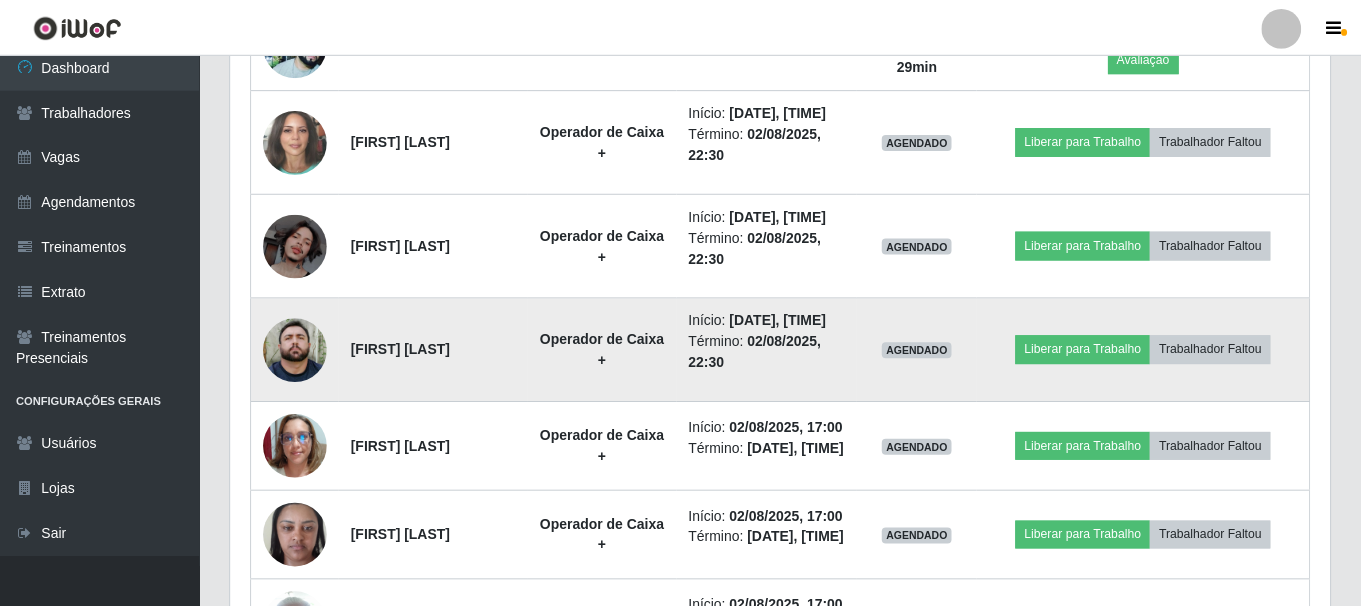 scroll, scrollTop: 999585, scrollLeft: 998901, axis: both 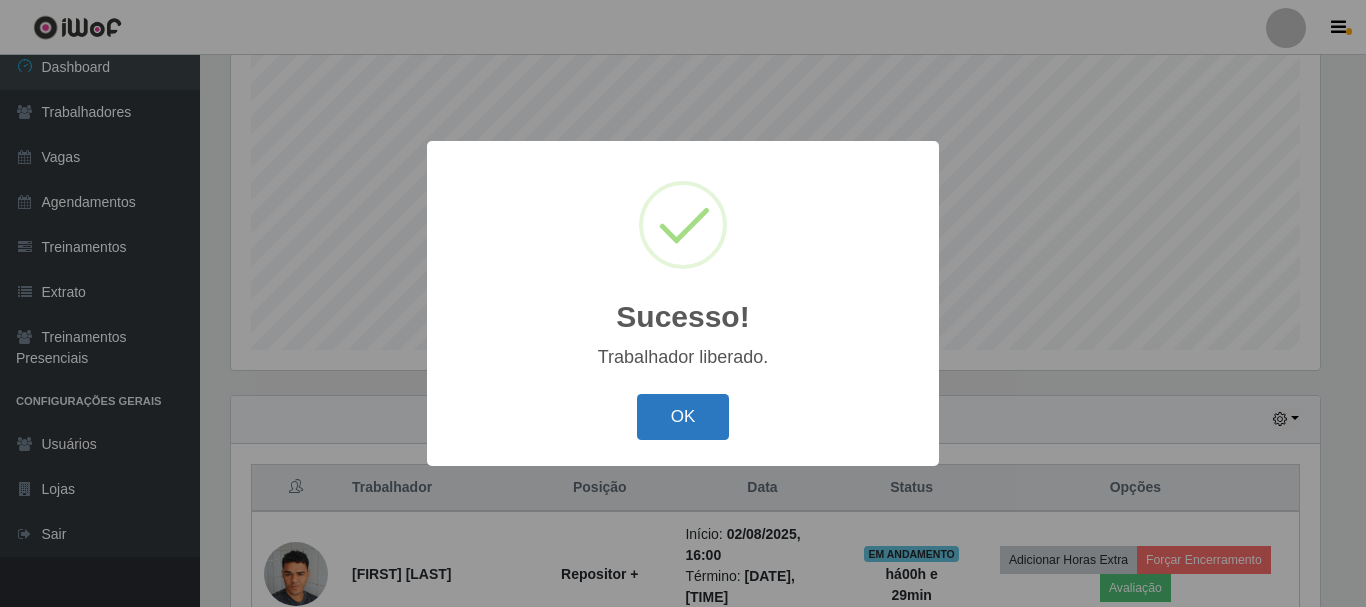 click on "OK" at bounding box center (683, 417) 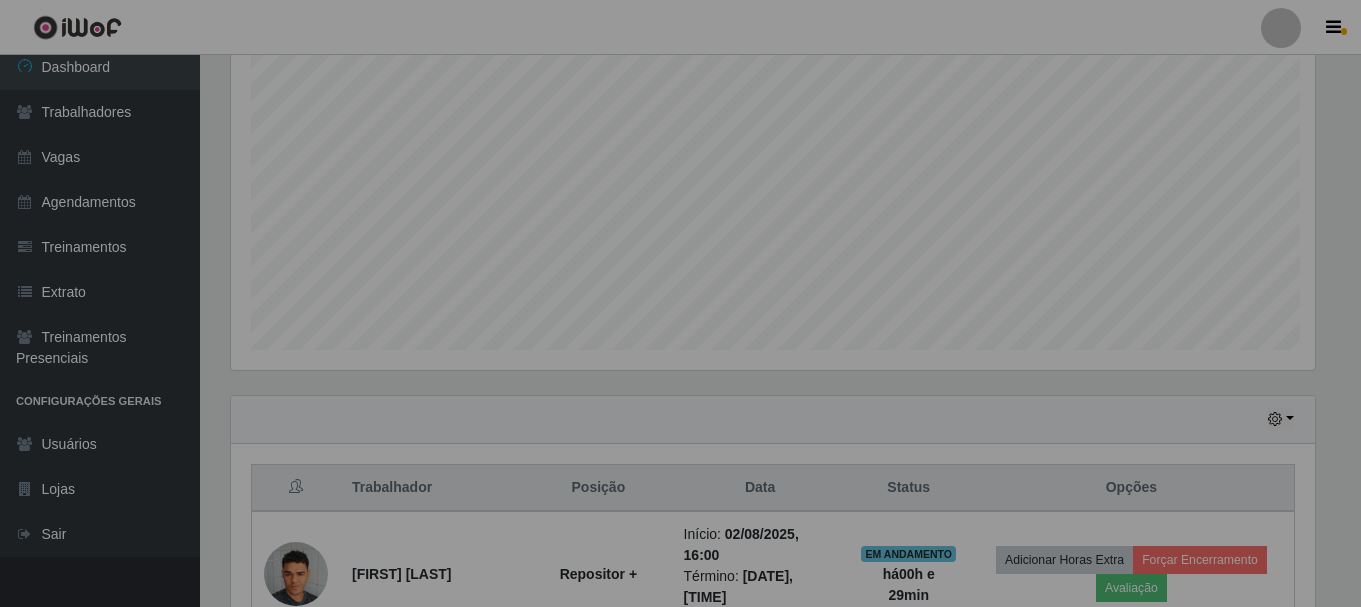 scroll, scrollTop: 999585, scrollLeft: 998901, axis: both 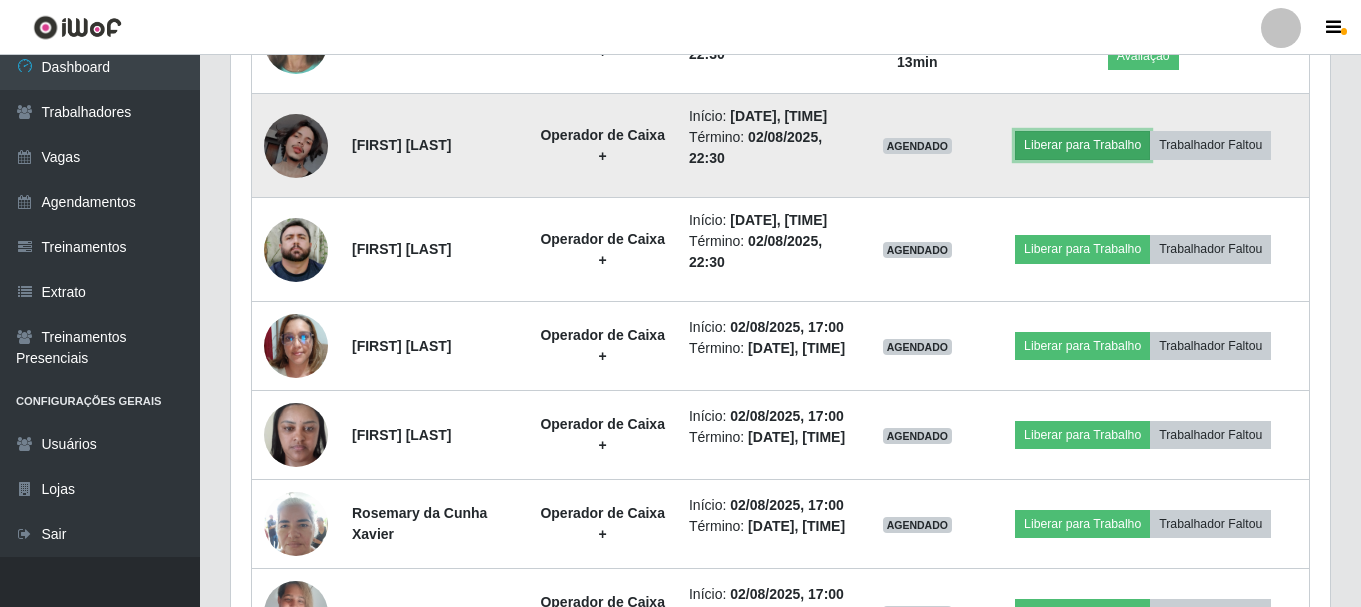 click on "Liberar para Trabalho" at bounding box center [1082, 145] 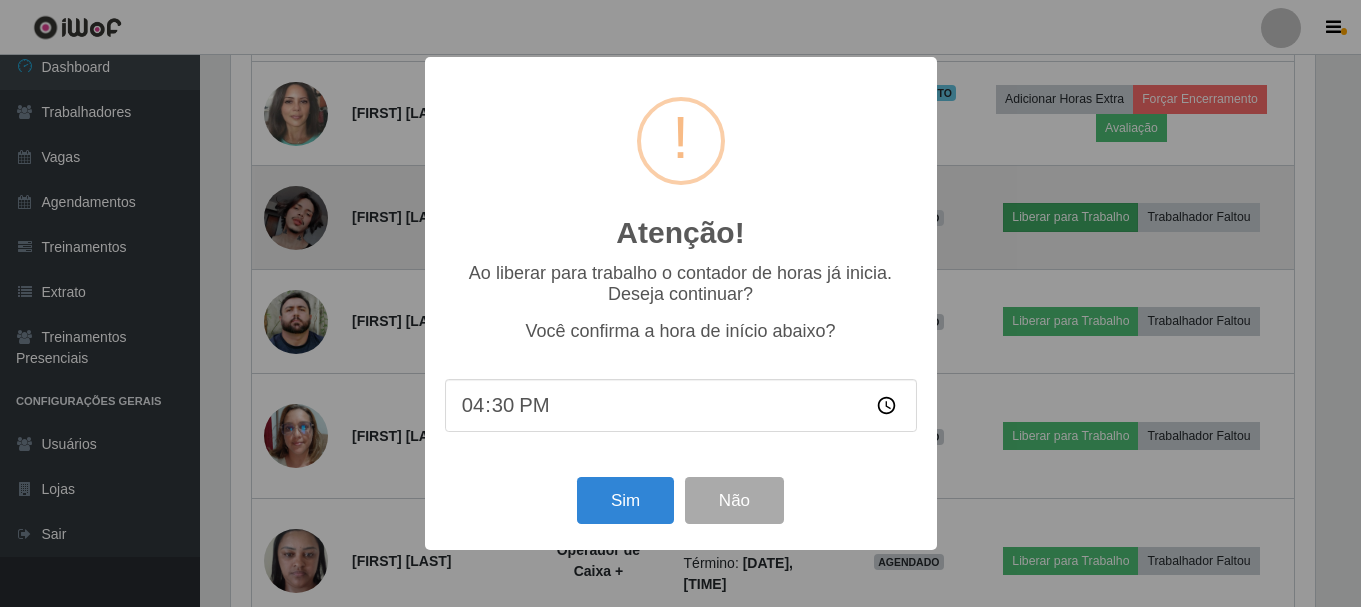 scroll, scrollTop: 999585, scrollLeft: 998911, axis: both 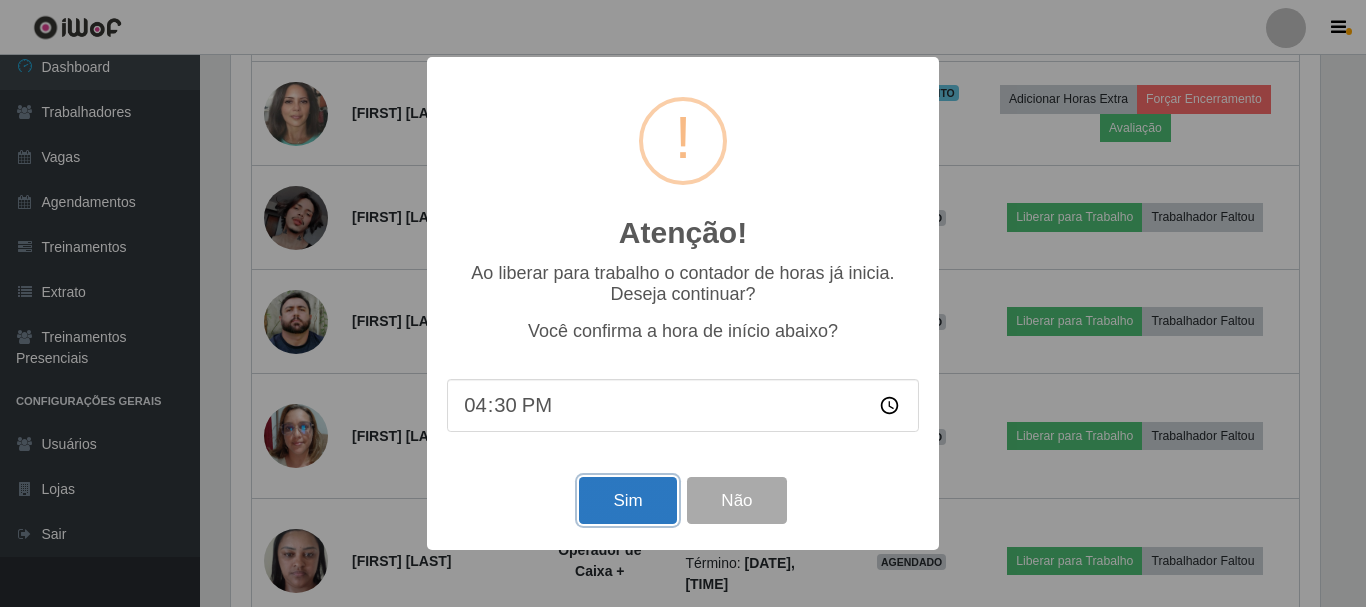click on "Sim" at bounding box center (627, 500) 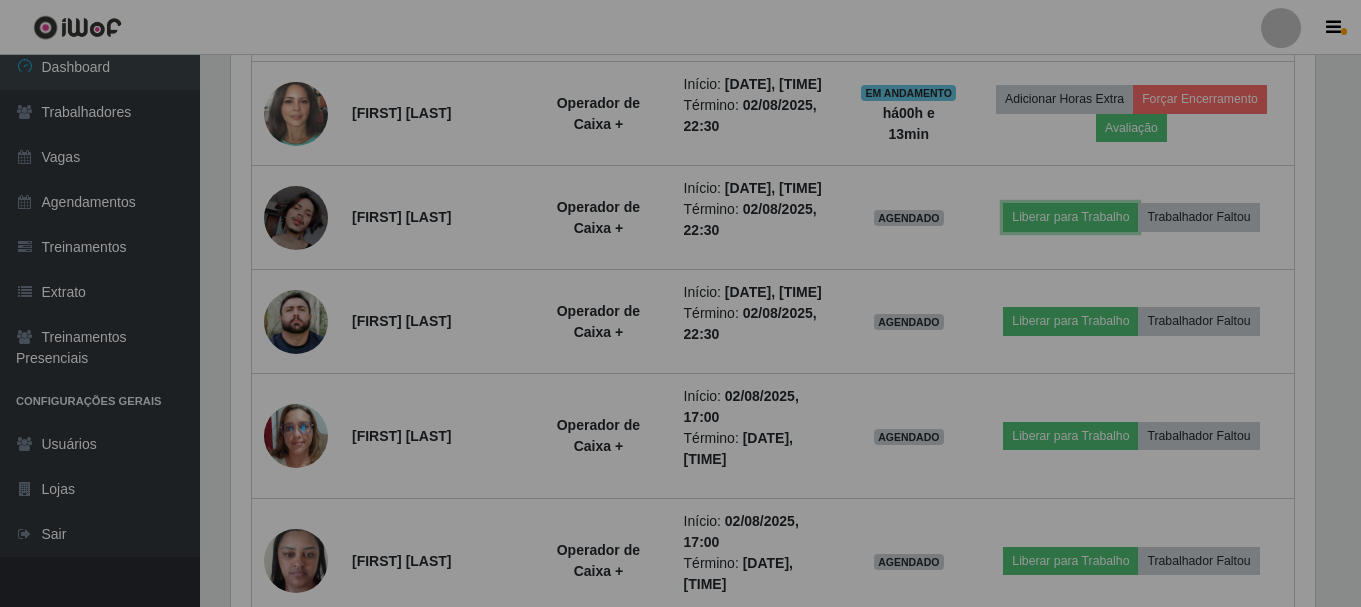 scroll, scrollTop: 999585, scrollLeft: 998901, axis: both 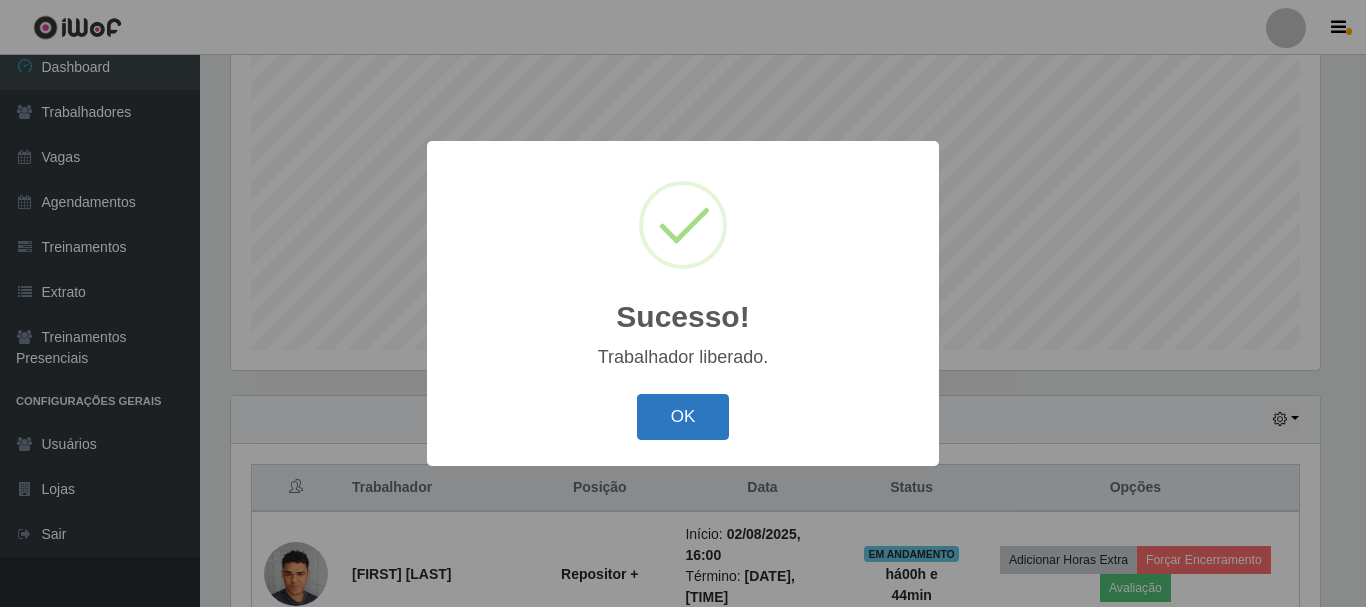 click on "OK" at bounding box center (683, 417) 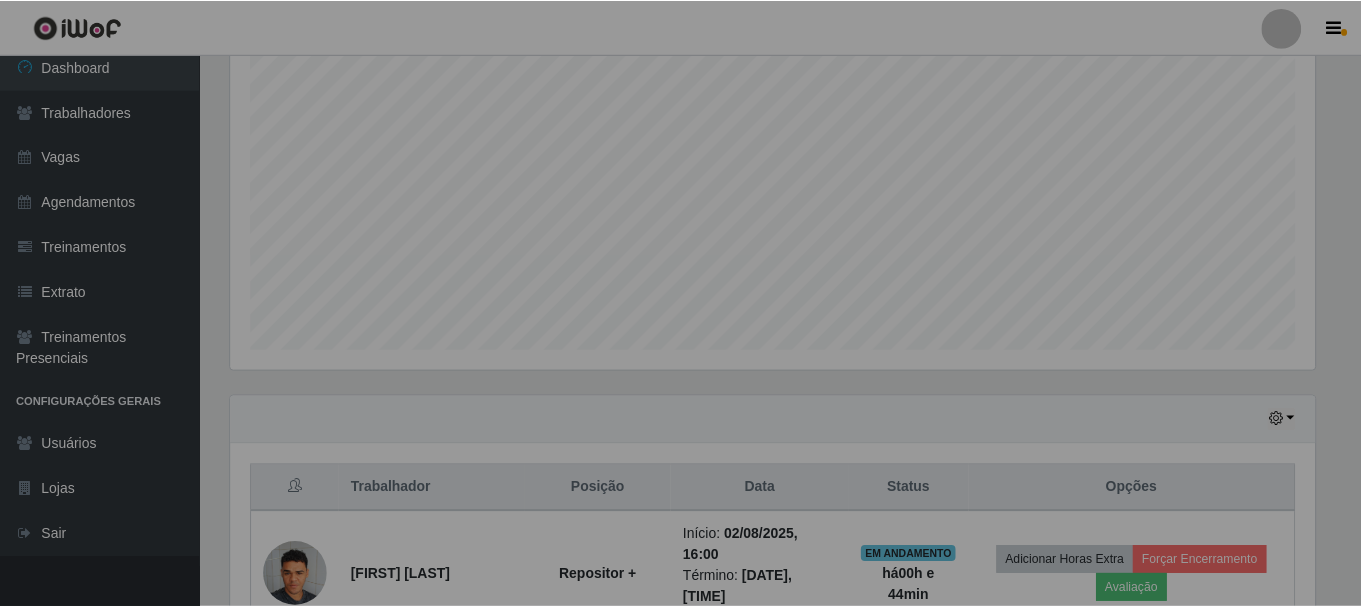 scroll, scrollTop: 999585, scrollLeft: 998901, axis: both 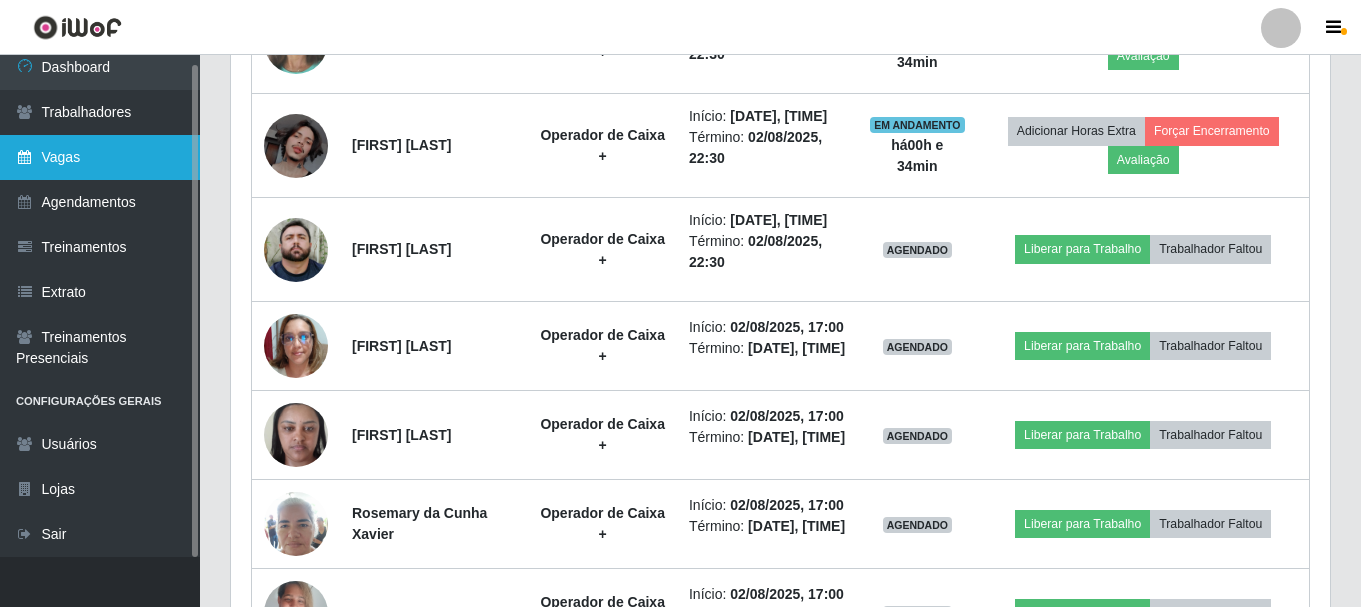 click on "Vagas" at bounding box center [100, 157] 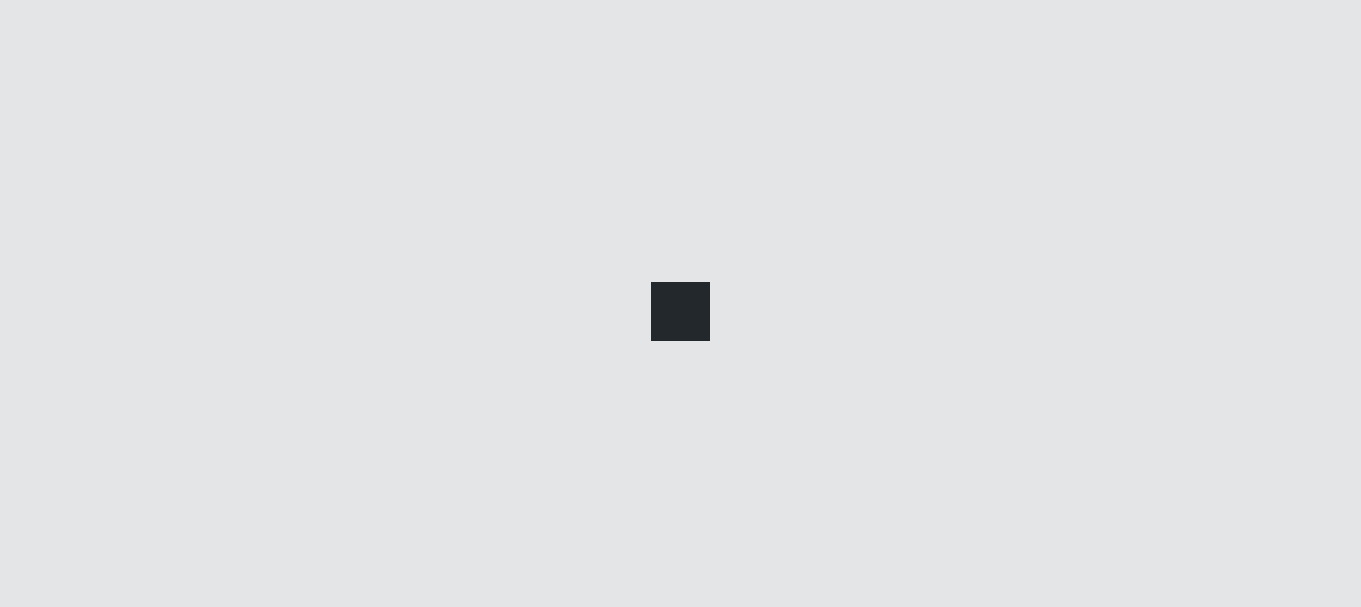 scroll, scrollTop: 0, scrollLeft: 0, axis: both 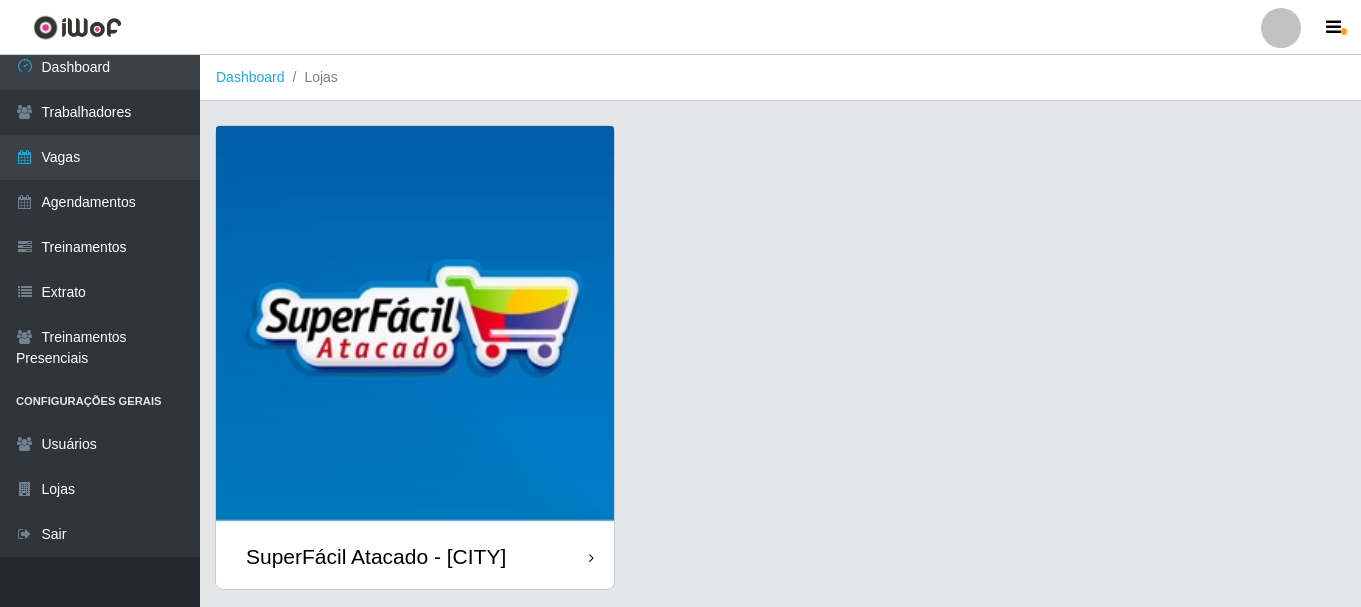 click at bounding box center (415, 325) 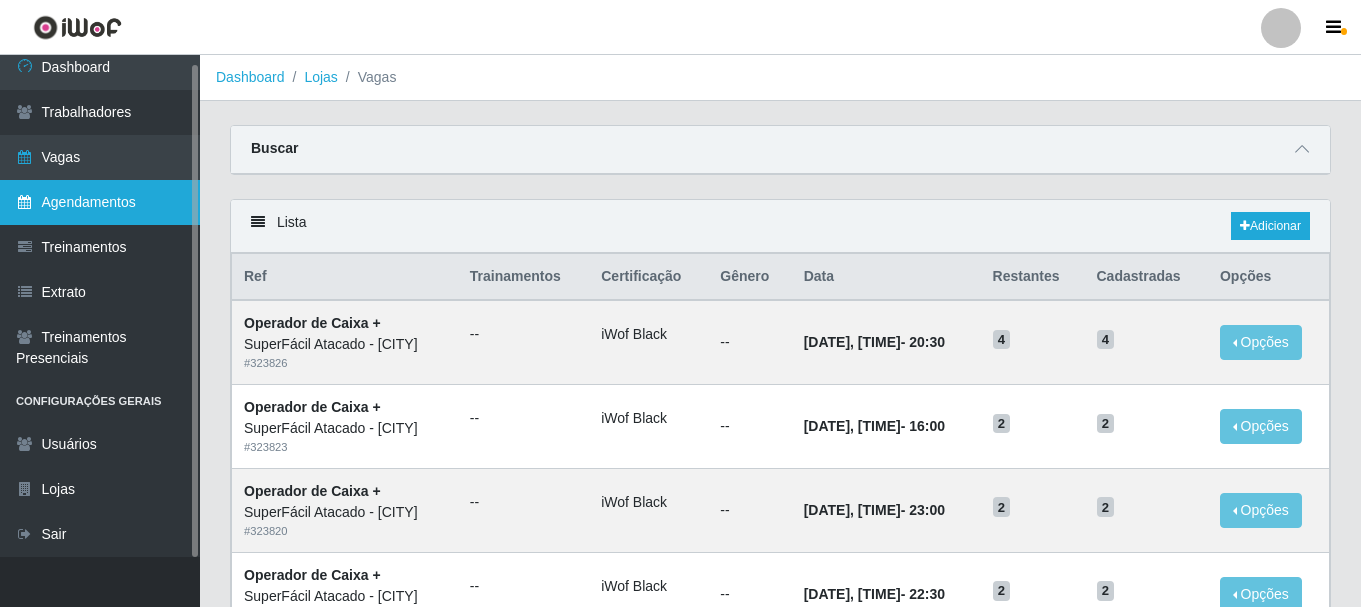 click on "Agendamentos" at bounding box center (100, 202) 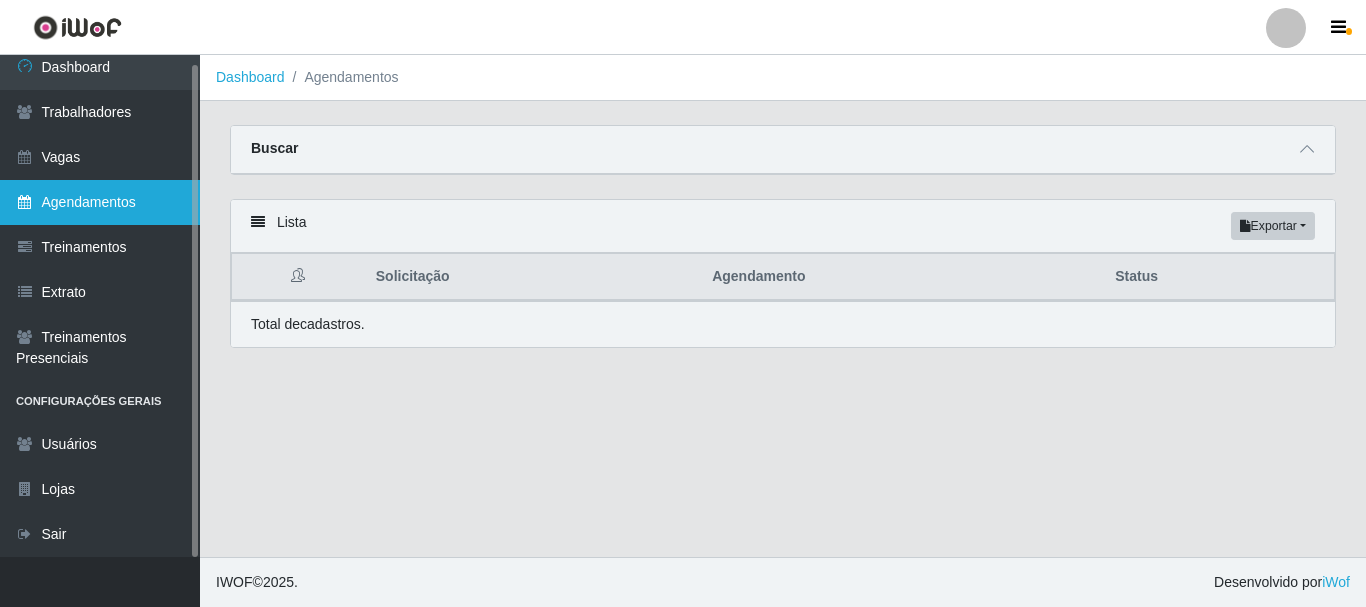 click on "Agendamentos" at bounding box center (100, 202) 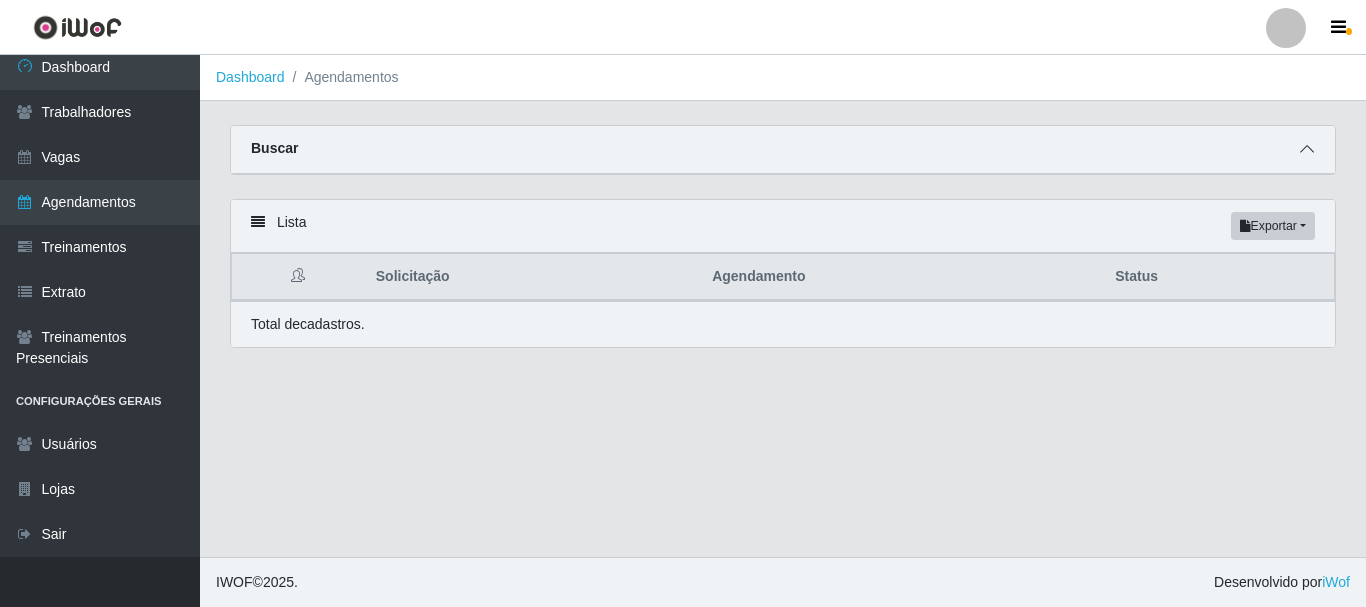 click at bounding box center (1307, 149) 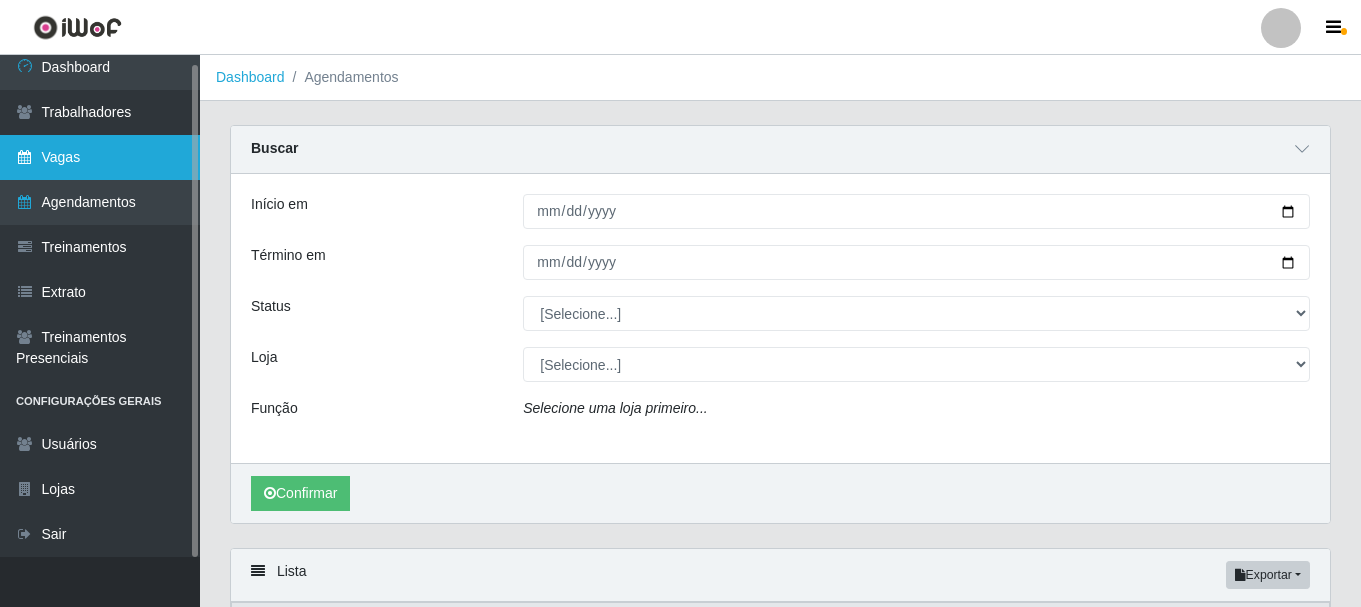 click on "Vagas" at bounding box center (100, 157) 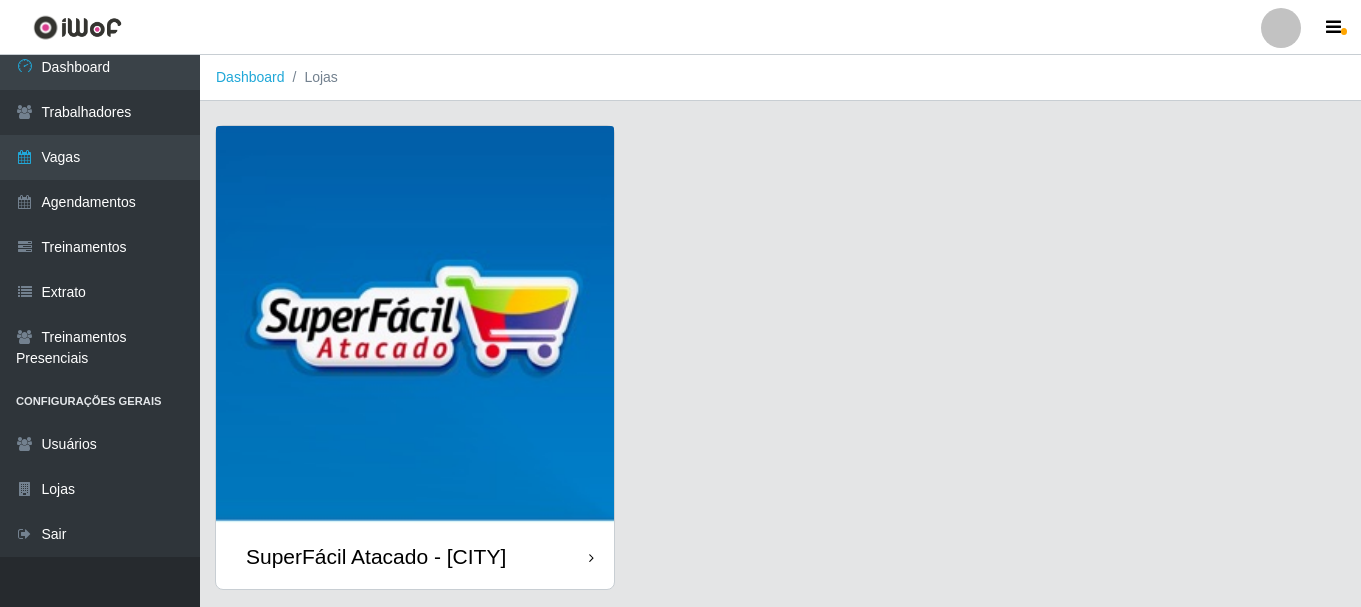 click at bounding box center [415, 325] 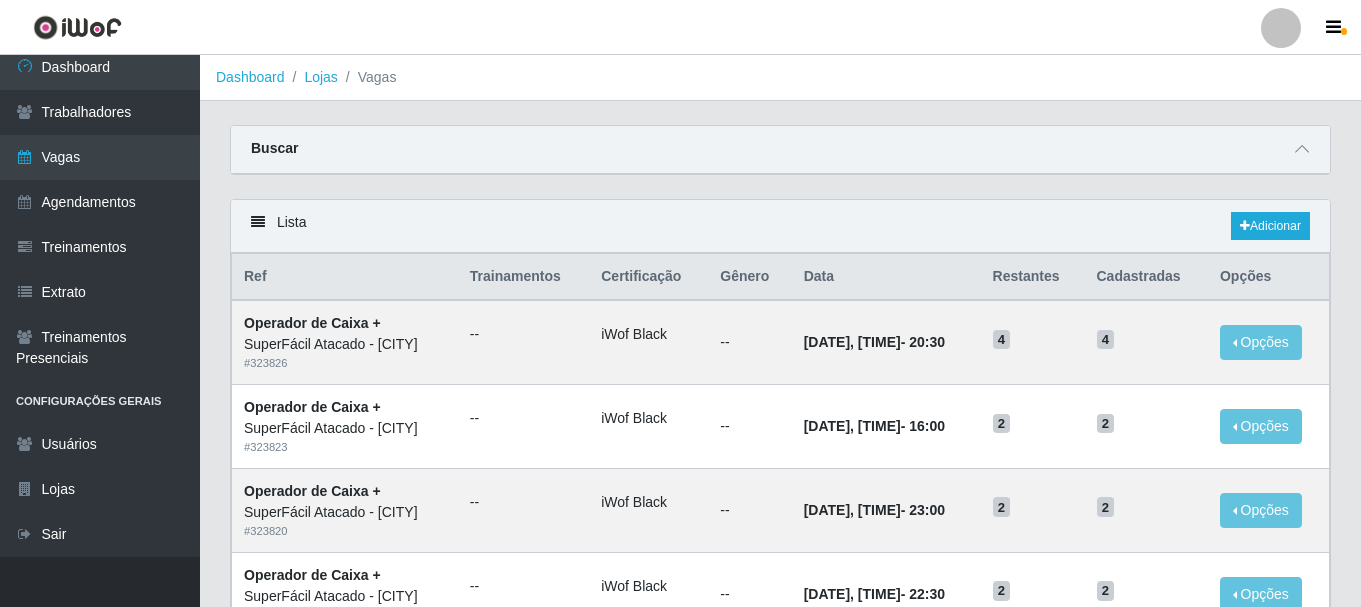 click on "Buscar" at bounding box center [780, 150] 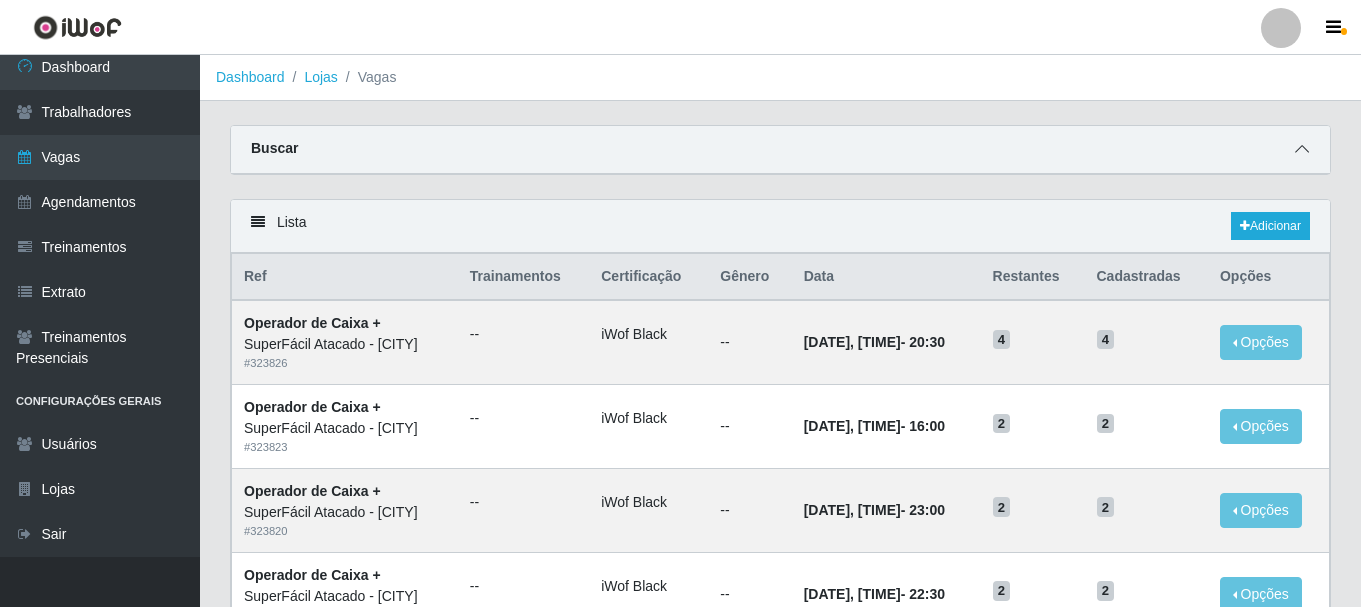click at bounding box center (1302, 149) 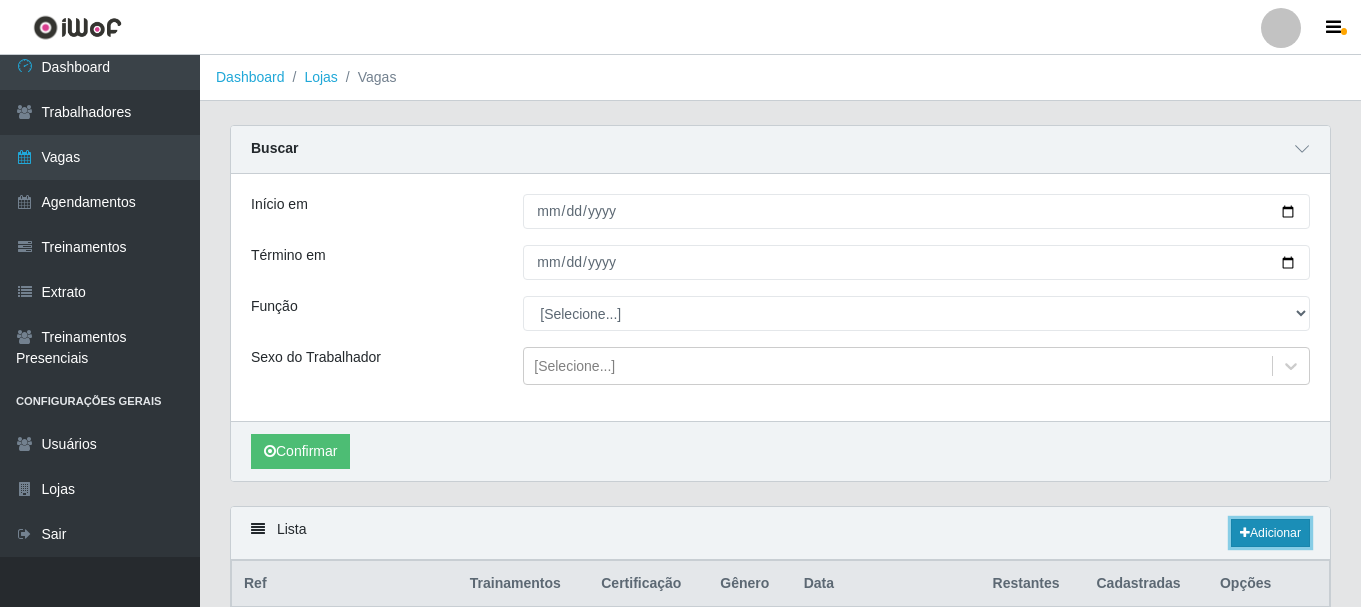 click on "Adicionar" at bounding box center [1270, 533] 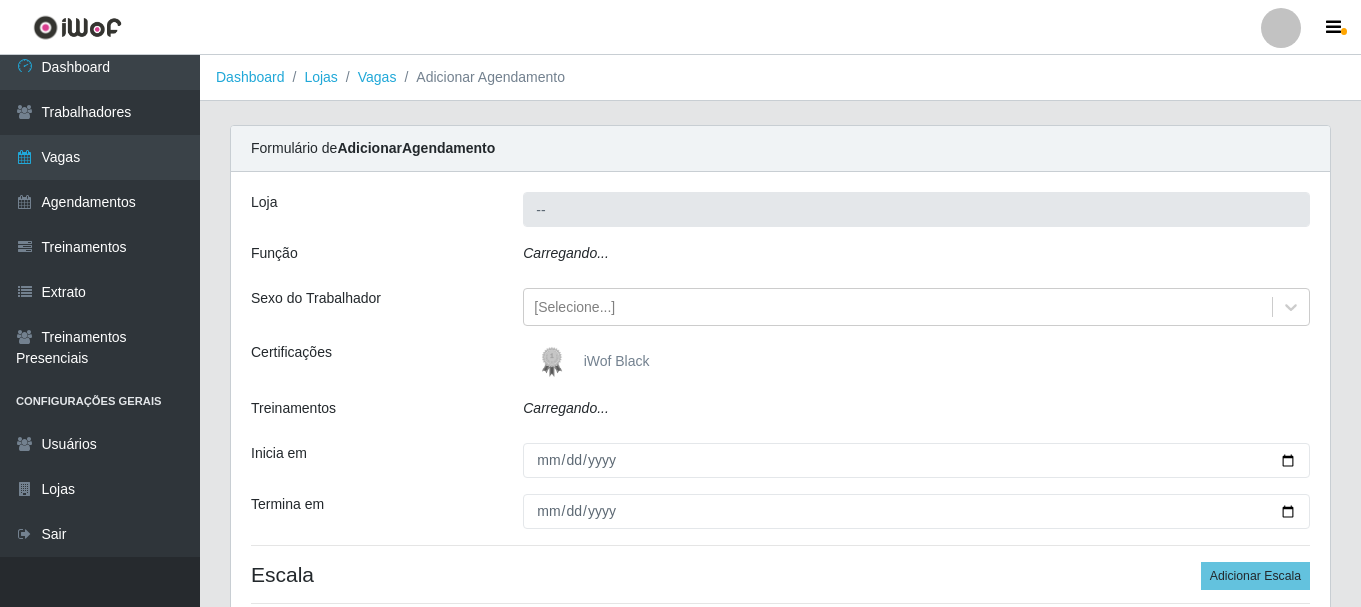 type on "SuperFácil Atacado - [CITY]" 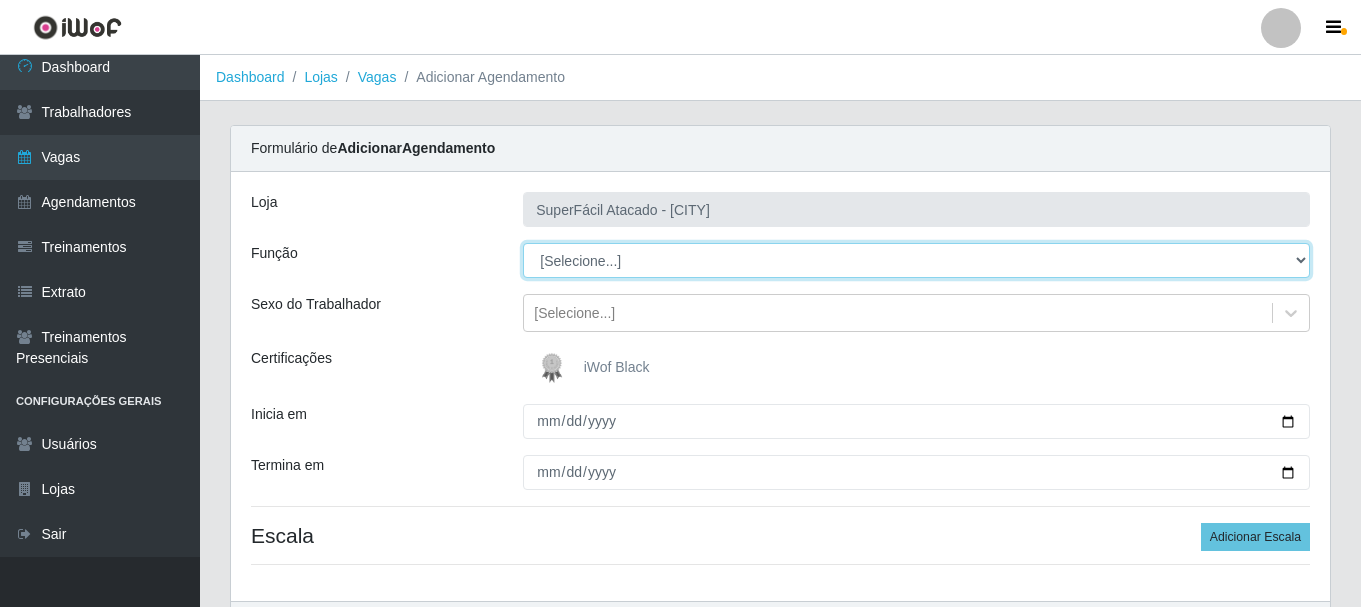 click on "[Selecione...] Embalador Embalador + Embalador ++ Operador de Caixa Operador de Caixa + Operador de Caixa ++ Repositor  Repositor + Repositor ++ Repositor de Frios Repositor de Frios + Repositor de Frios ++ Repositor de Hortifruti Repositor de Hortifruti + Repositor de Hortifruti ++" at bounding box center (916, 260) 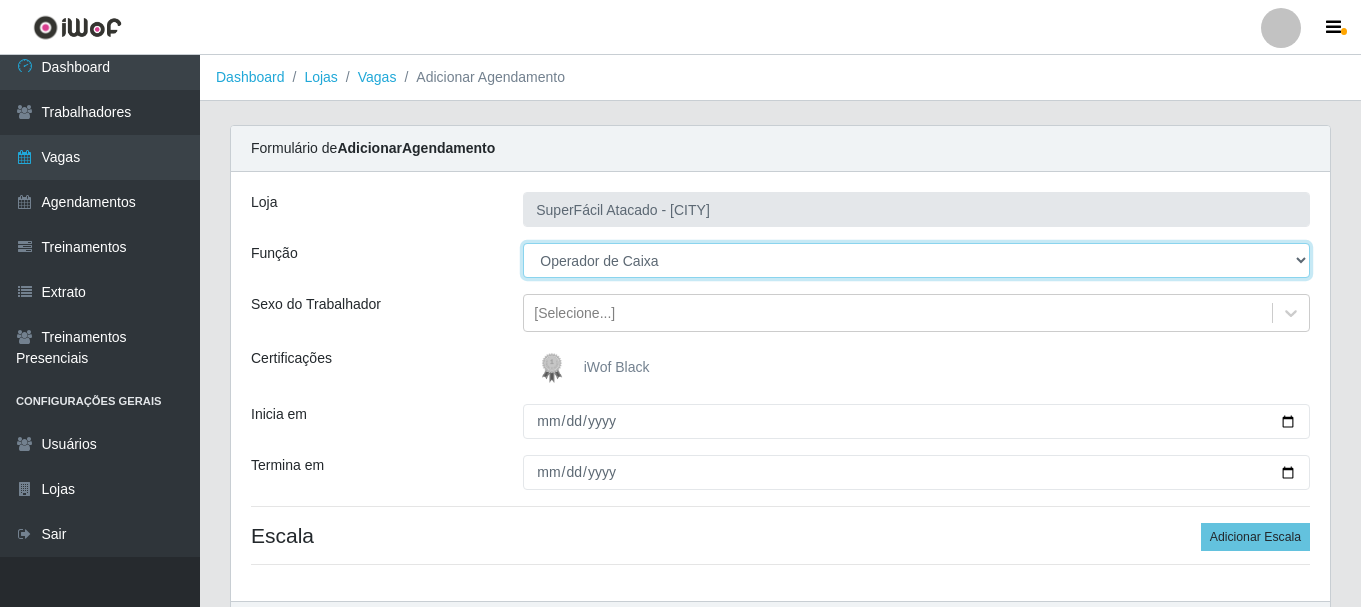 click on "[Selecione...] Embalador Embalador + Embalador ++ Operador de Caixa Operador de Caixa + Operador de Caixa ++ Repositor  Repositor + Repositor ++ Repositor de Frios Repositor de Frios + Repositor de Frios ++ Repositor de Hortifruti Repositor de Hortifruti + Repositor de Hortifruti ++" at bounding box center (916, 260) 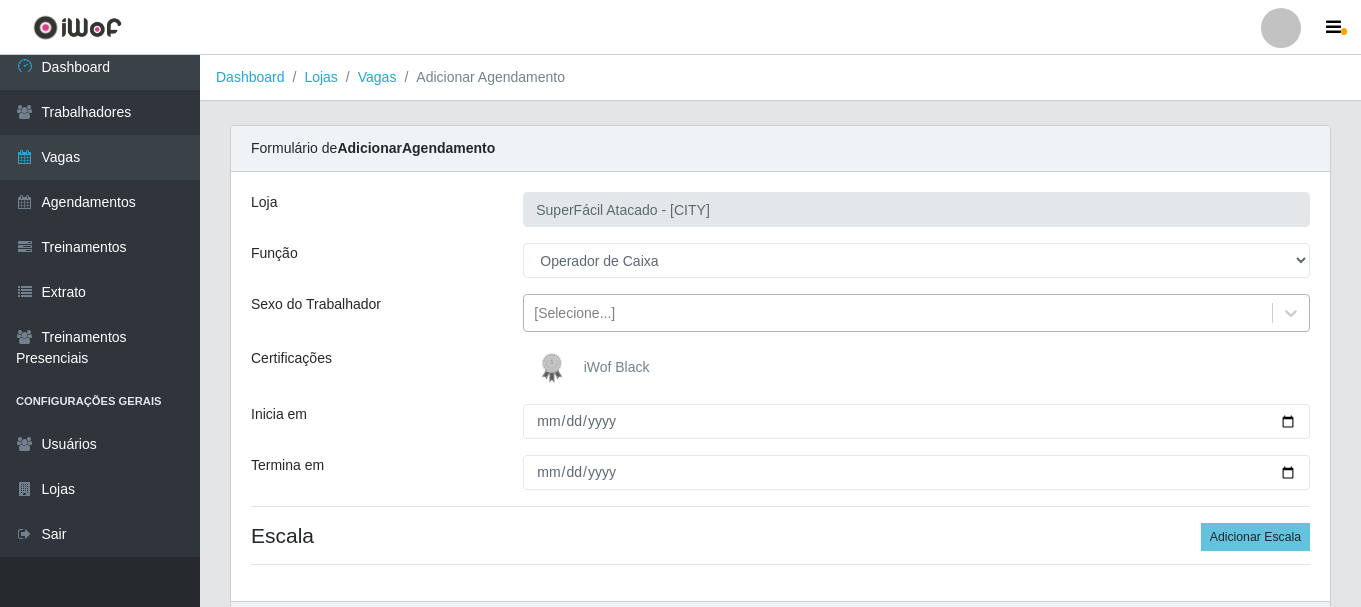 click on "[Selecione...]" at bounding box center (898, 313) 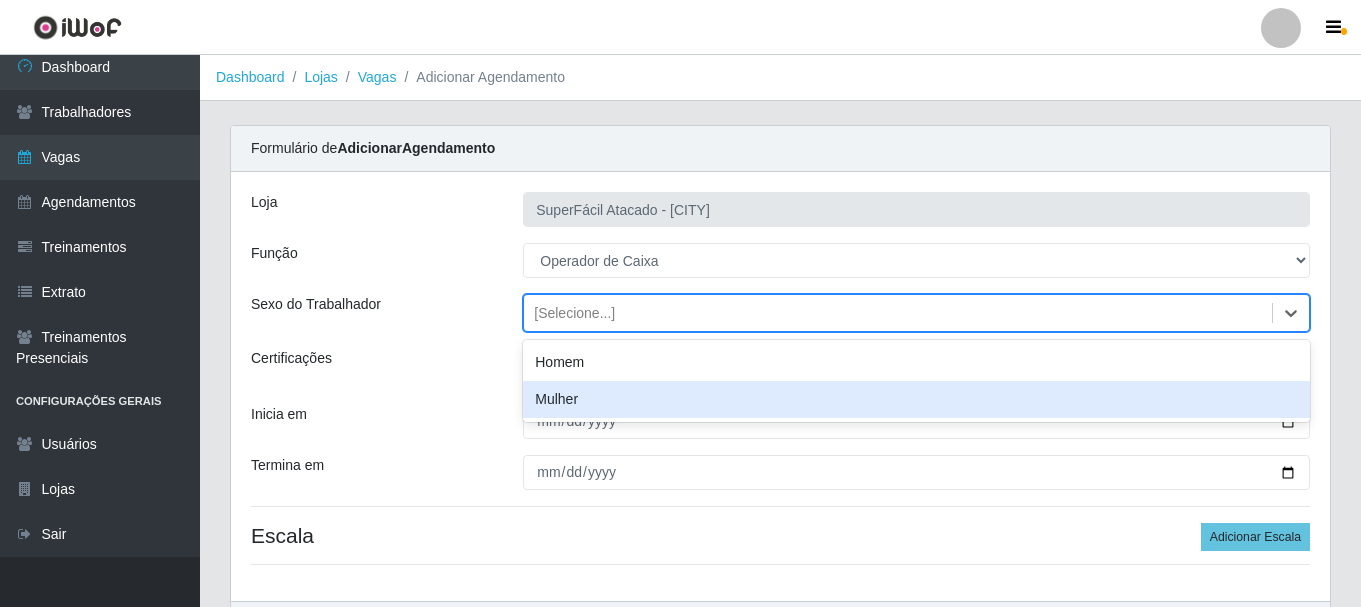 click on "Mulher" at bounding box center [916, 399] 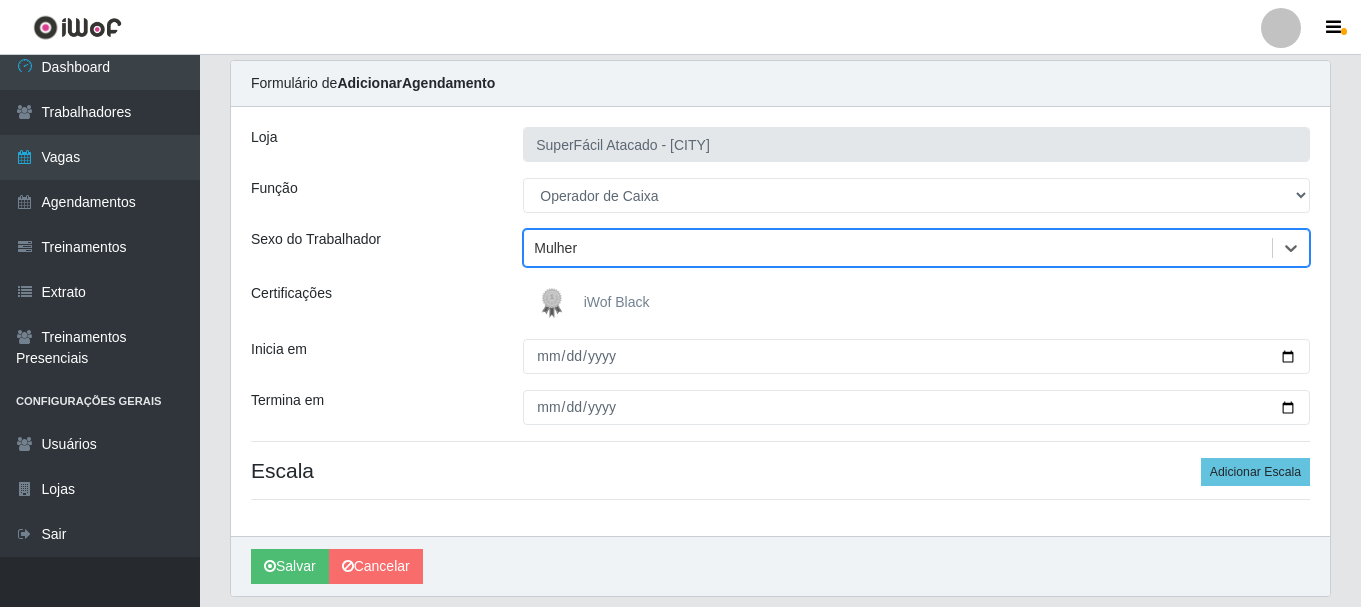 scroll, scrollTop: 100, scrollLeft: 0, axis: vertical 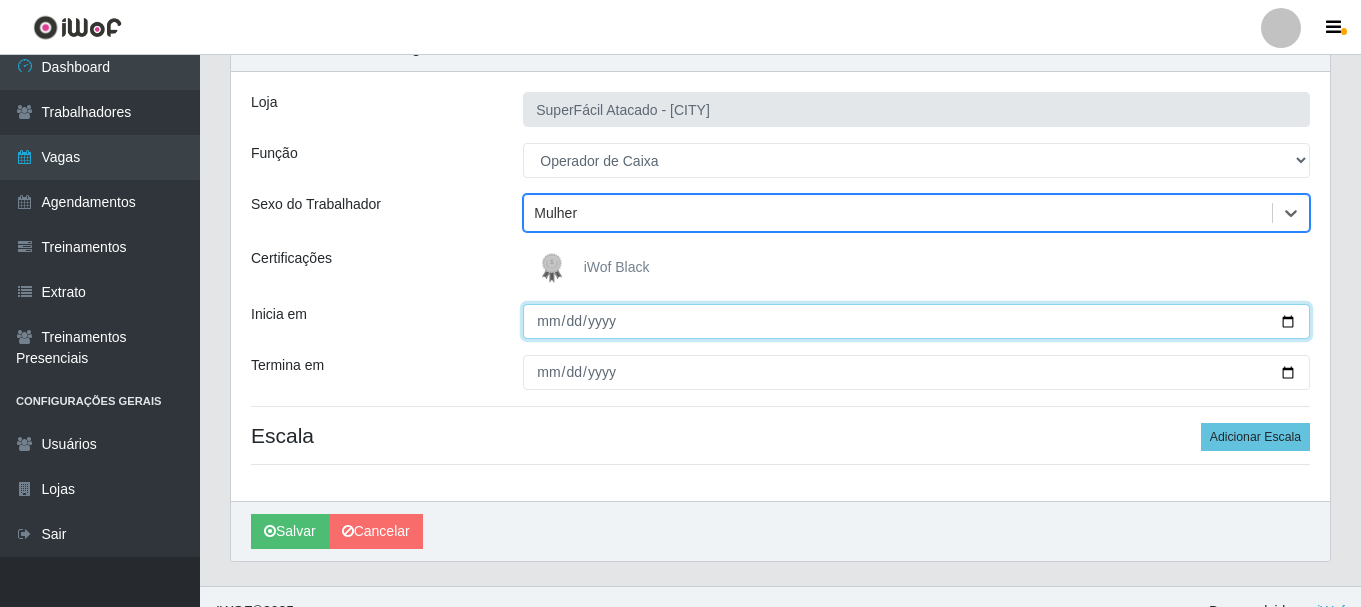 click on "Inicia em" at bounding box center [916, 321] 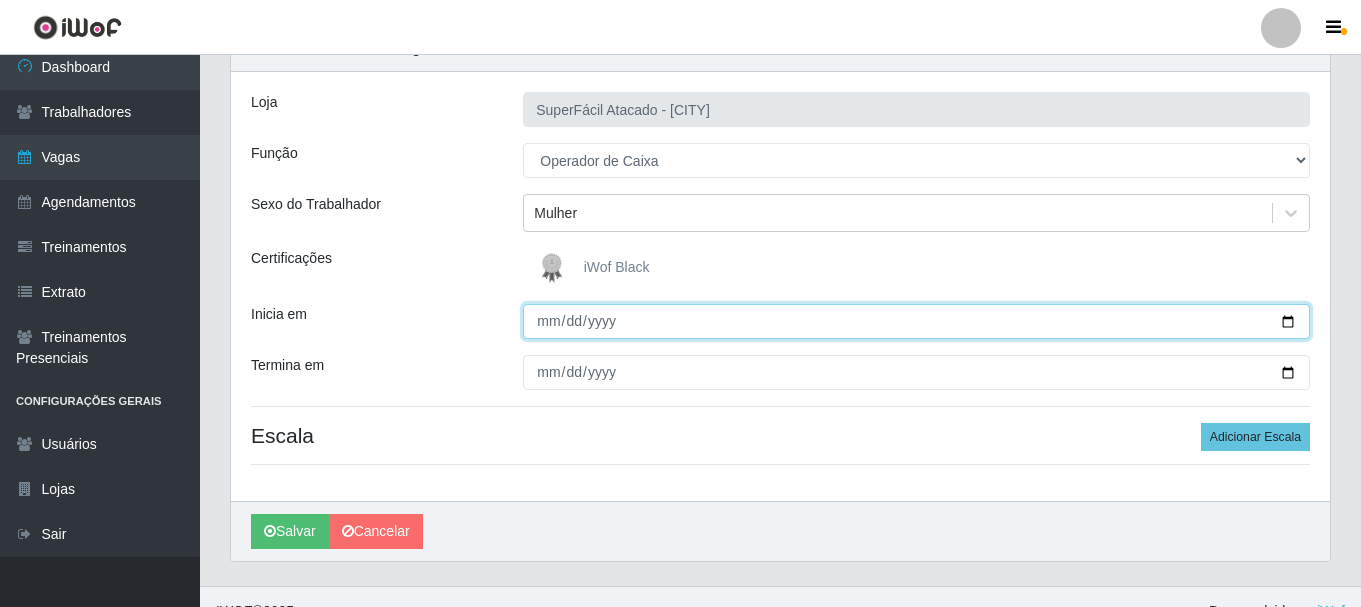 type on "[DATE]" 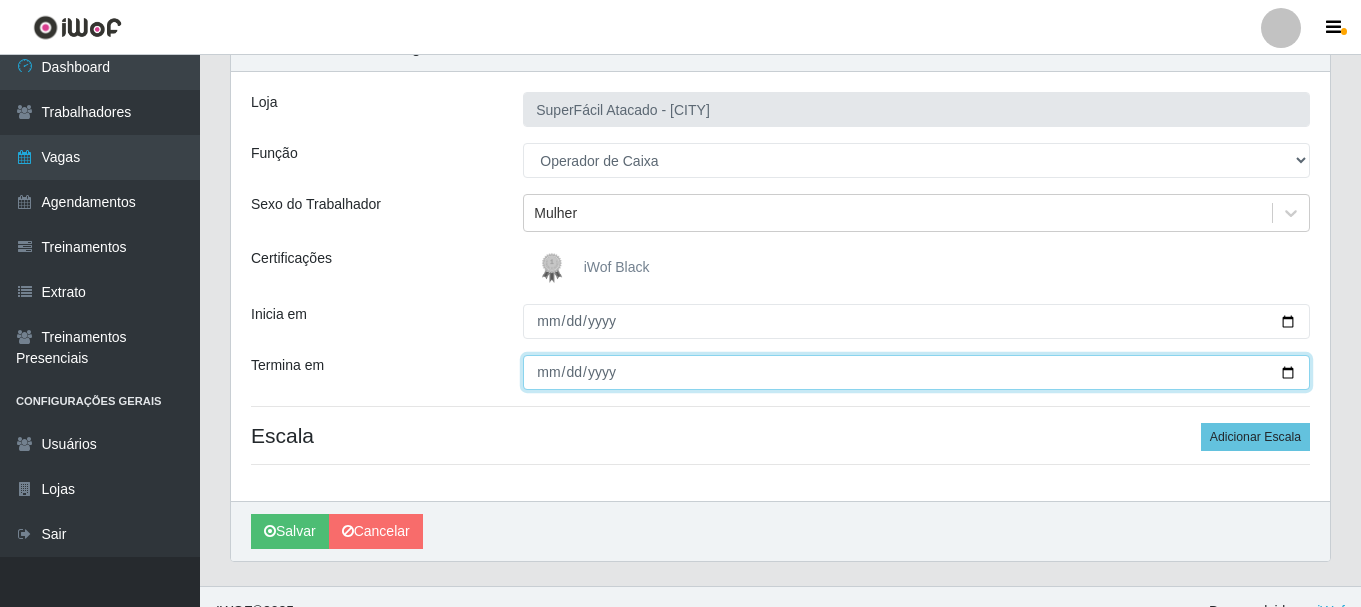 click on "Termina em" at bounding box center [916, 372] 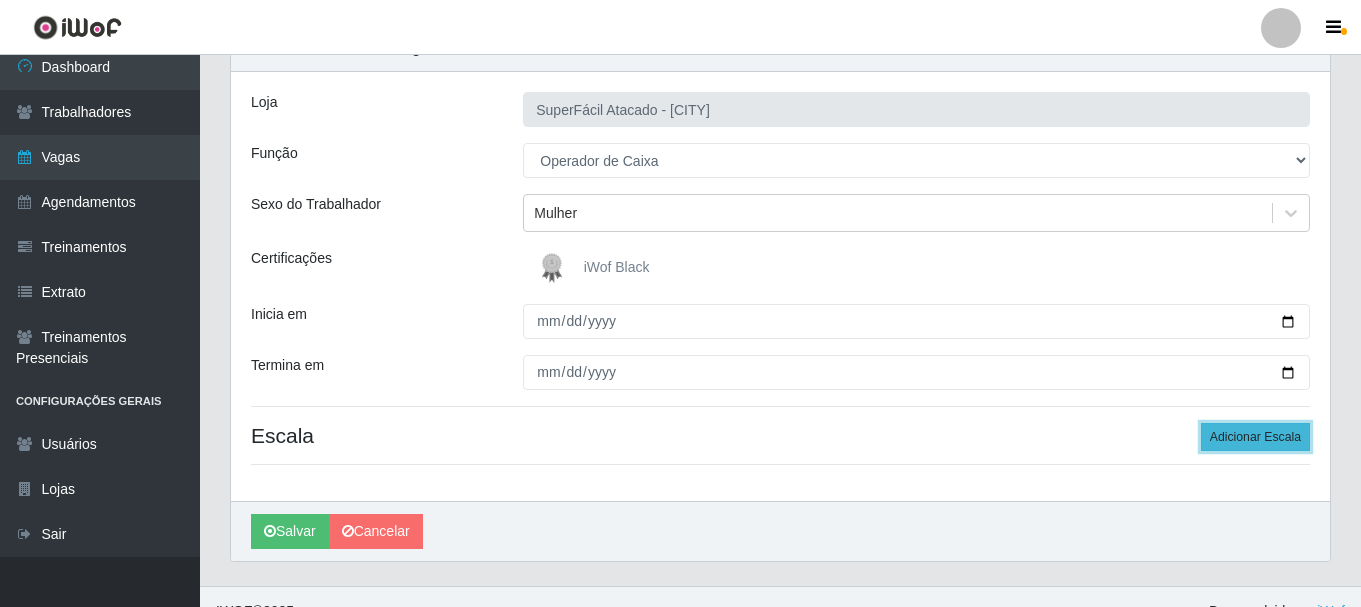 click on "Adicionar Escala" at bounding box center [1255, 437] 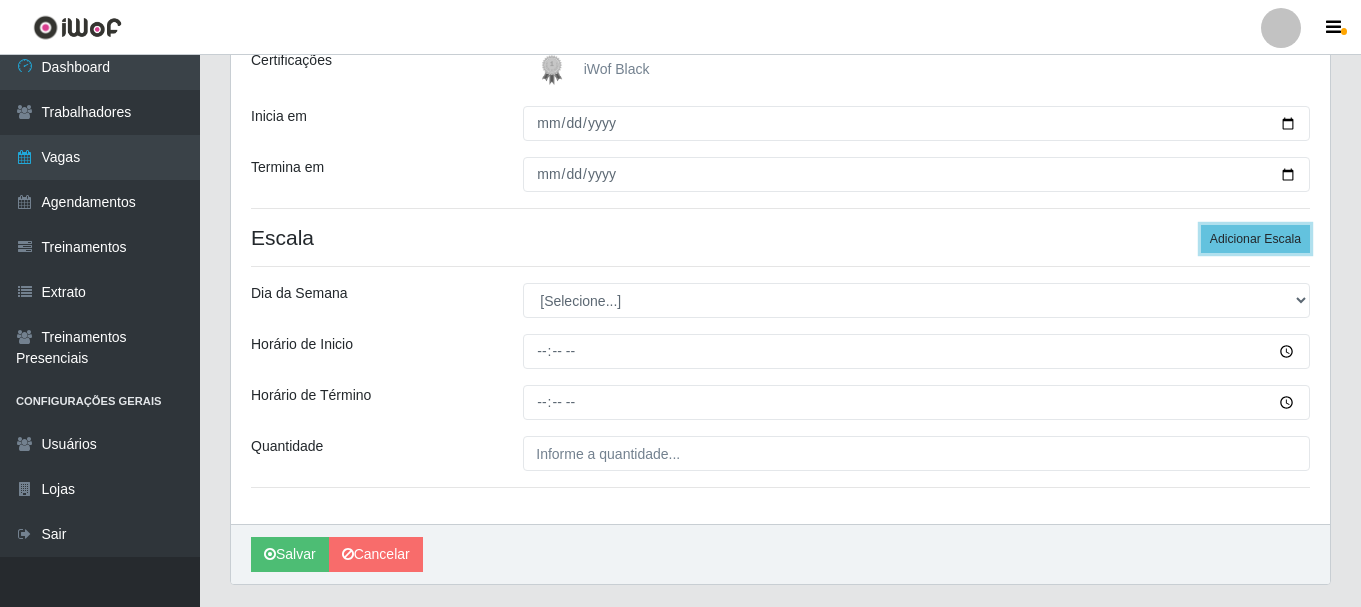 scroll, scrollTop: 300, scrollLeft: 0, axis: vertical 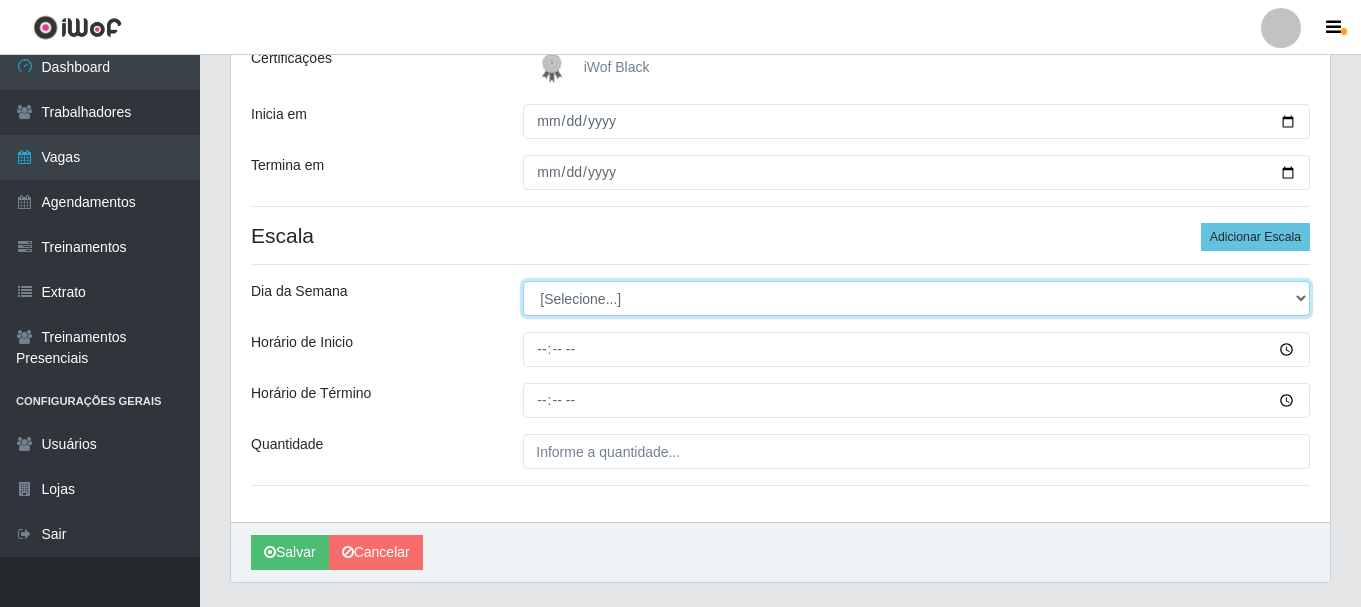 click on "[Selecione...] Segunda Terça Quarta Quinta Sexta Sábado Domingo" at bounding box center [916, 298] 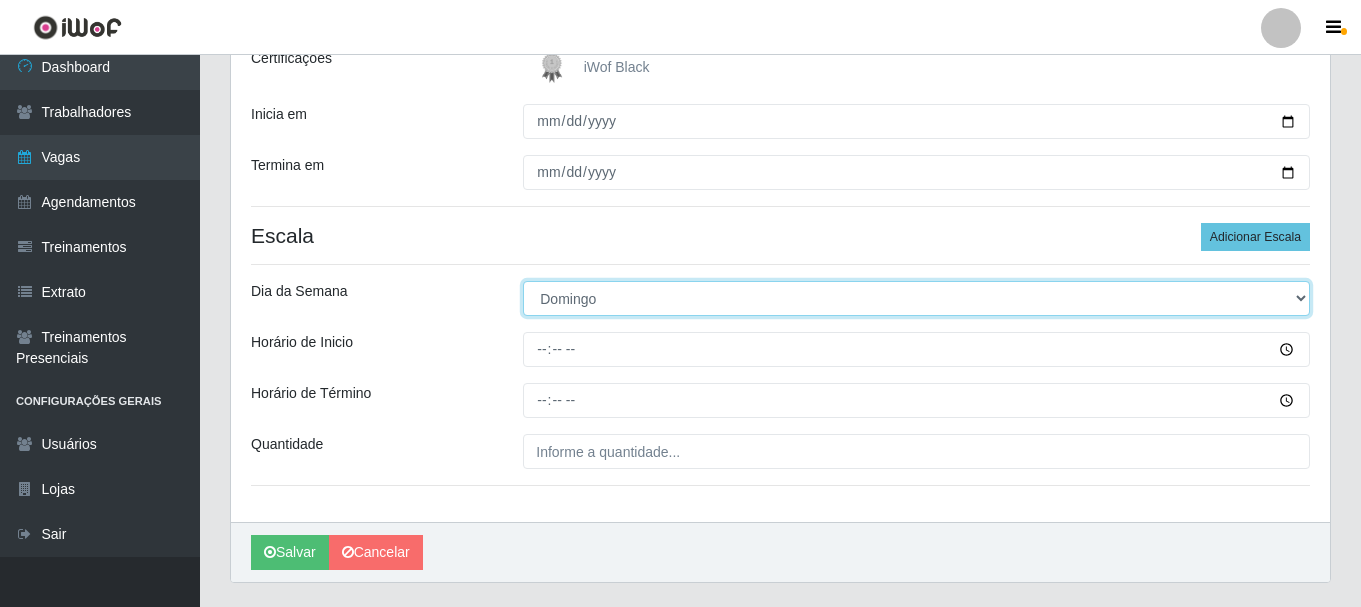 click on "[Selecione...] Segunda Terça Quarta Quinta Sexta Sábado Domingo" at bounding box center (916, 298) 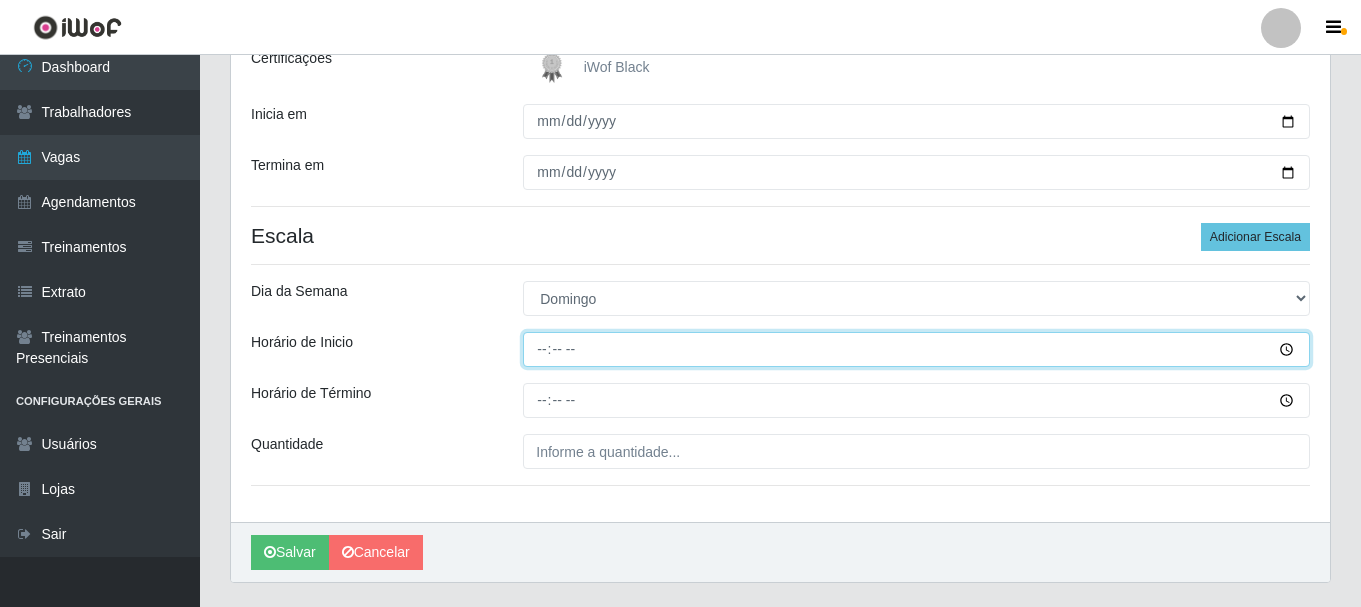 click on "Horário de Inicio" at bounding box center [916, 349] 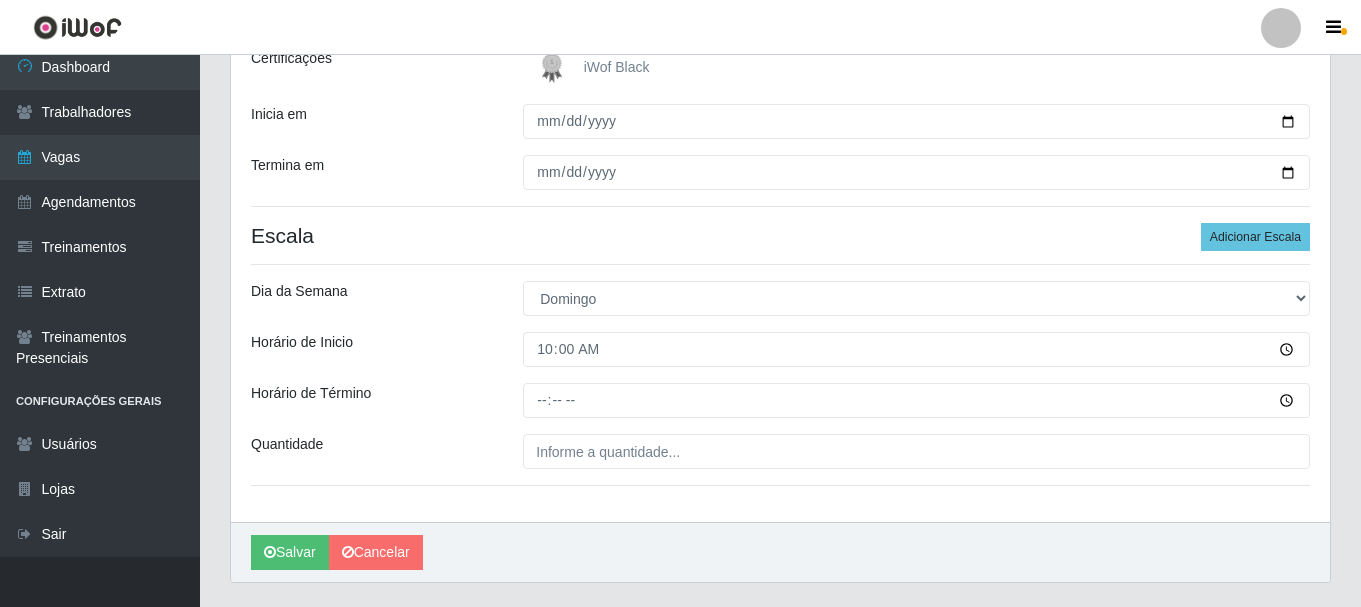 type on "10:00" 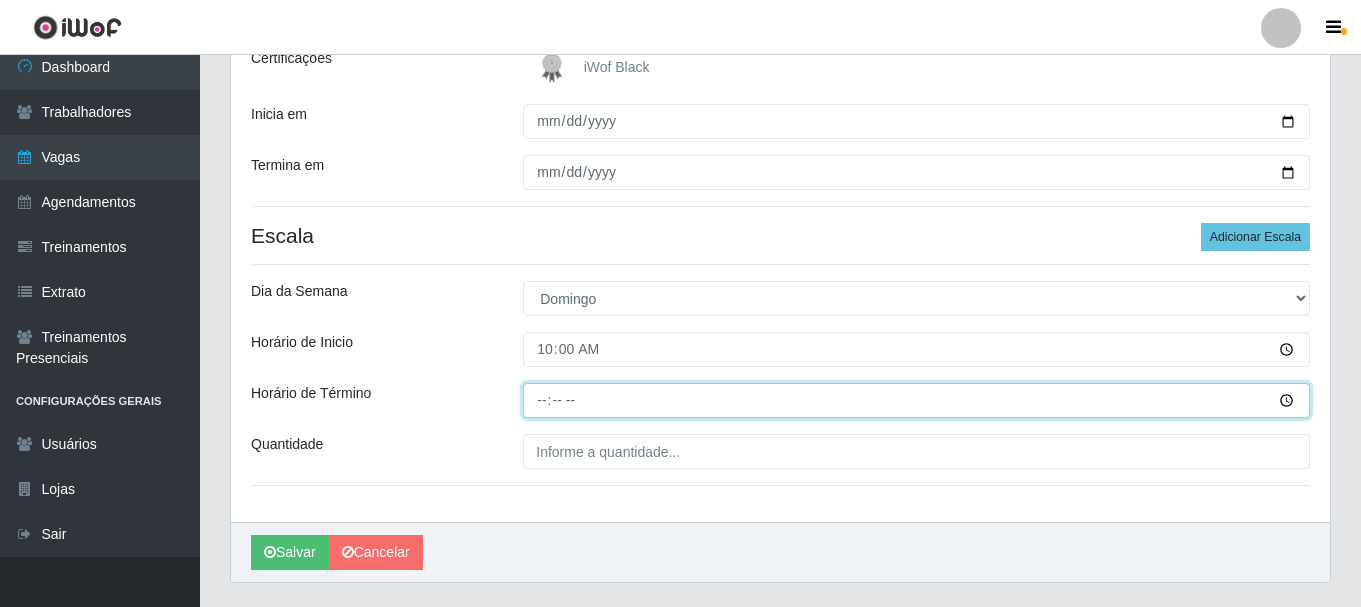 click on "Horário de Término" at bounding box center (916, 400) 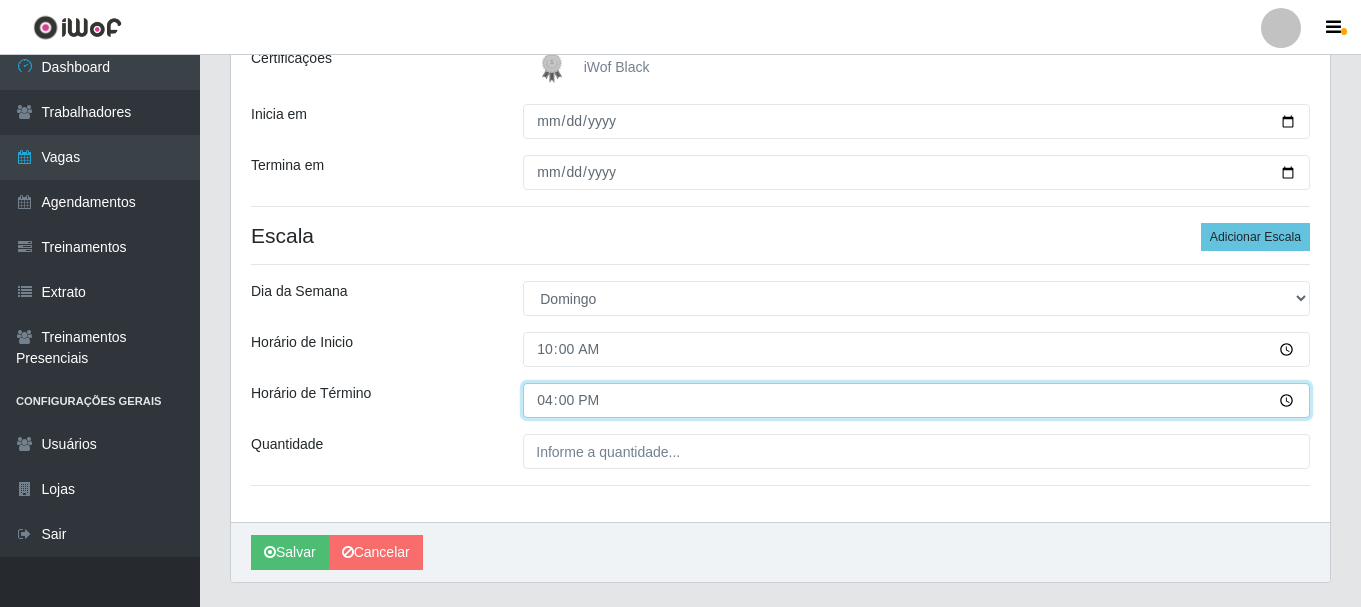 type on "16:00" 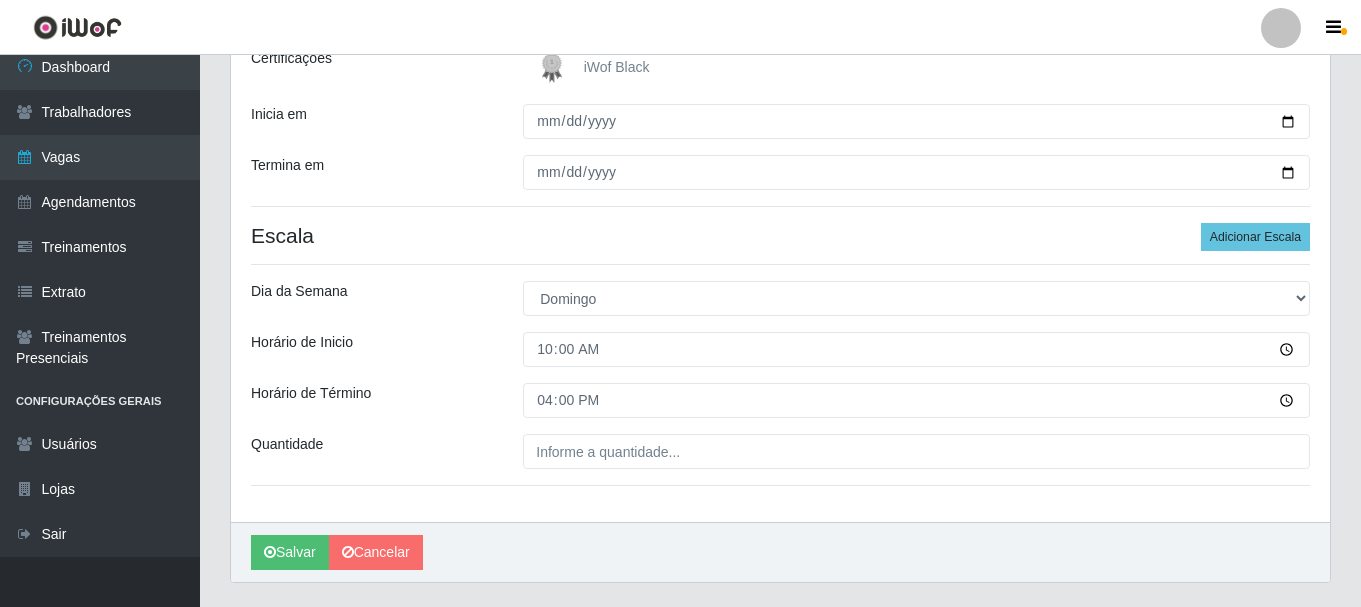 click on "Loja SuperFácil Atacado - [CITY] Função [Selecione...] Embalador Embalador + Embalador ++ Operador de Caixa Operador de Caixa + Operador de Caixa ++ Repositor  Repositor + Repositor ++ Repositor de Frios Repositor de Frios + Repositor de Frios ++ Repositor de Hortifruti Repositor de Hortifruti + Repositor de Hortifruti ++ Sexo do Trabalhador Mulher Certificações   iWof Black Inicia em [DATE] Termina em [DATE] Escala Adicionar Escala Dia da Semana [Selecione...] Segunda Terça Quarta Quinta Sexta Sábado Domingo Horário de Inicio [TIME] Horário de Término Quantidade" at bounding box center (780, 197) 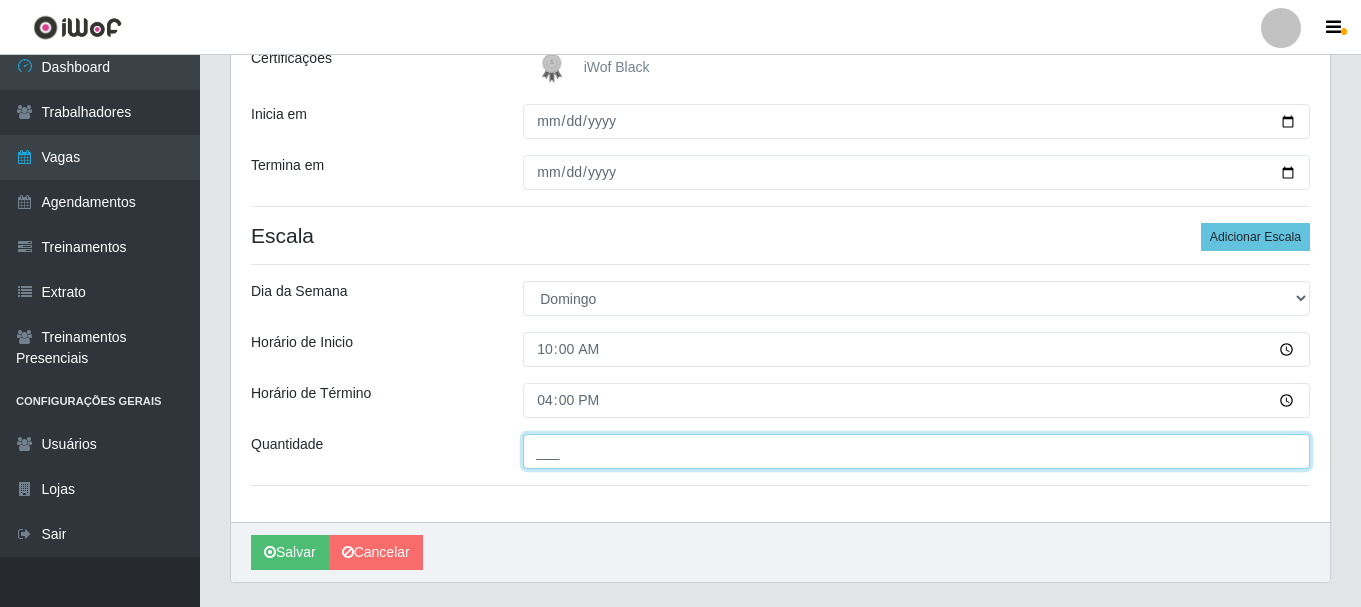 click on "___" at bounding box center (916, 451) 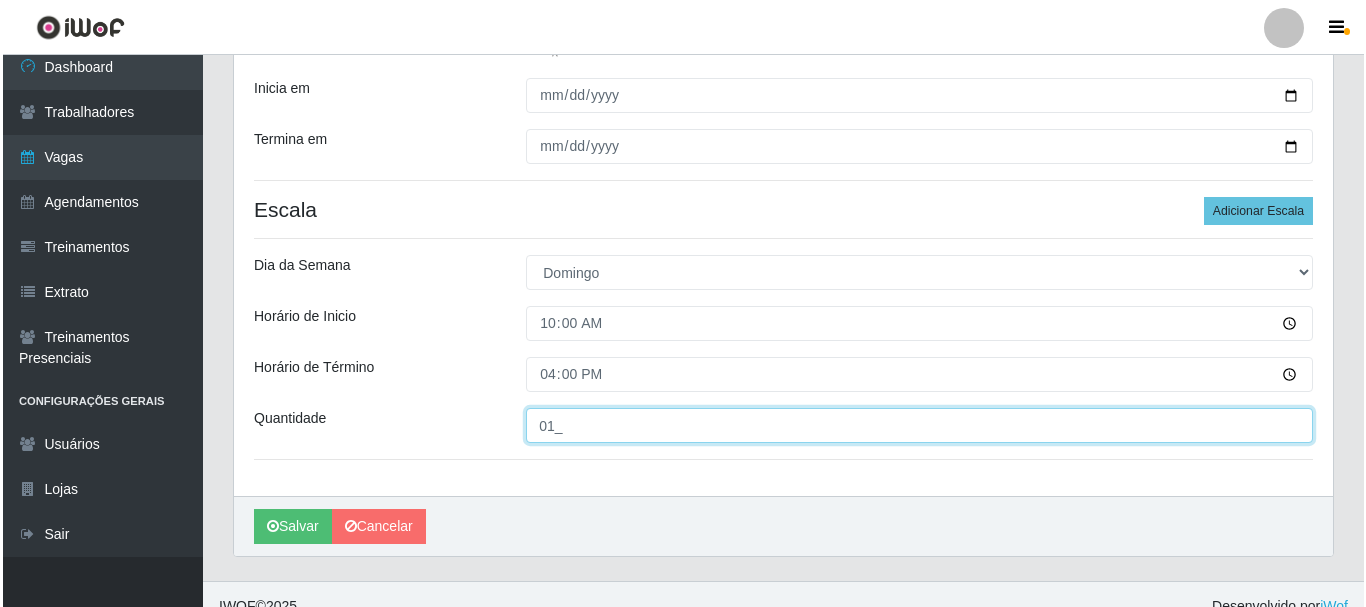 scroll, scrollTop: 350, scrollLeft: 0, axis: vertical 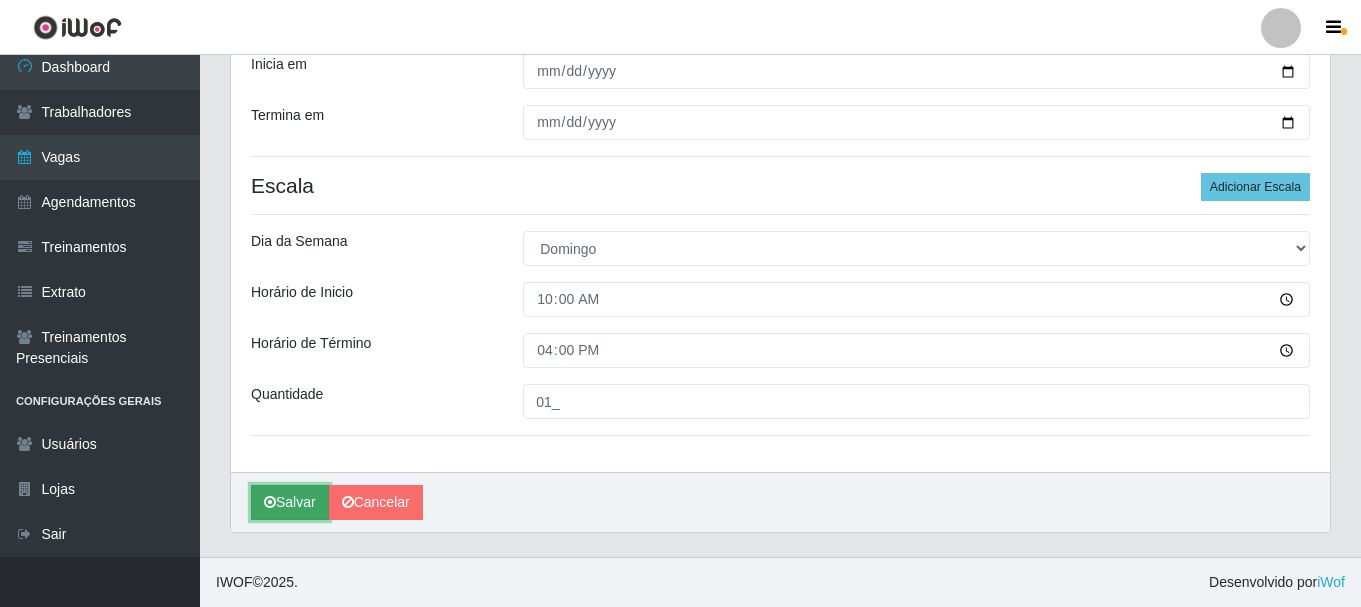click on "Salvar" at bounding box center (290, 502) 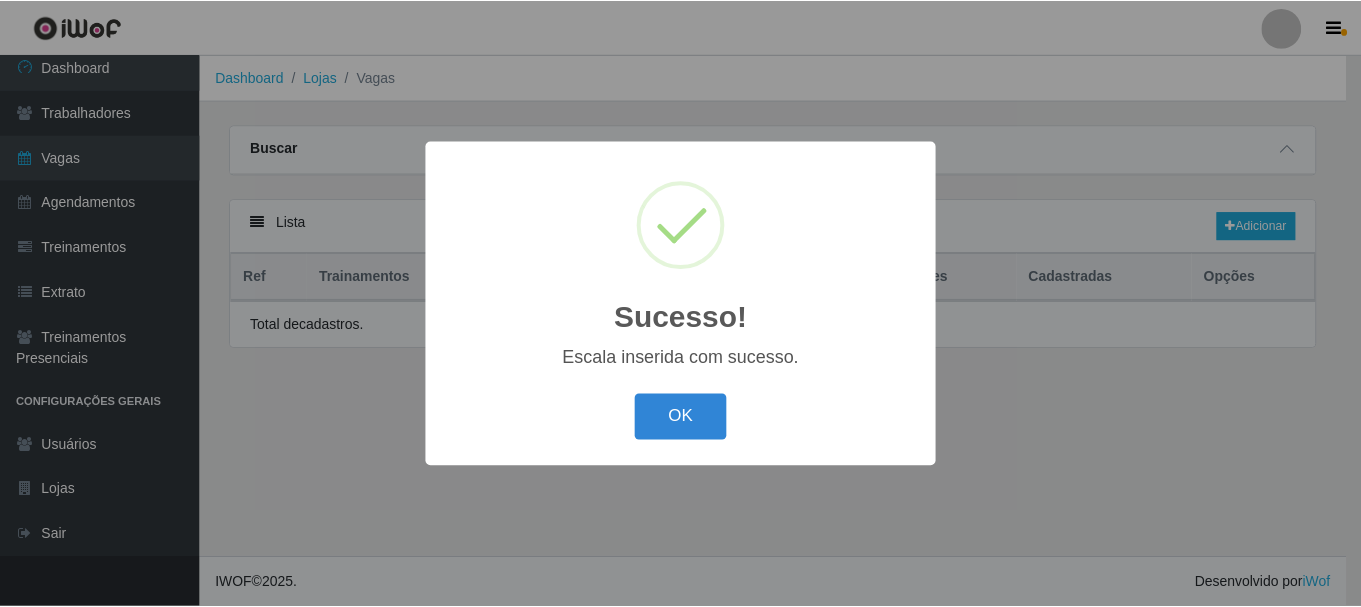scroll, scrollTop: 0, scrollLeft: 0, axis: both 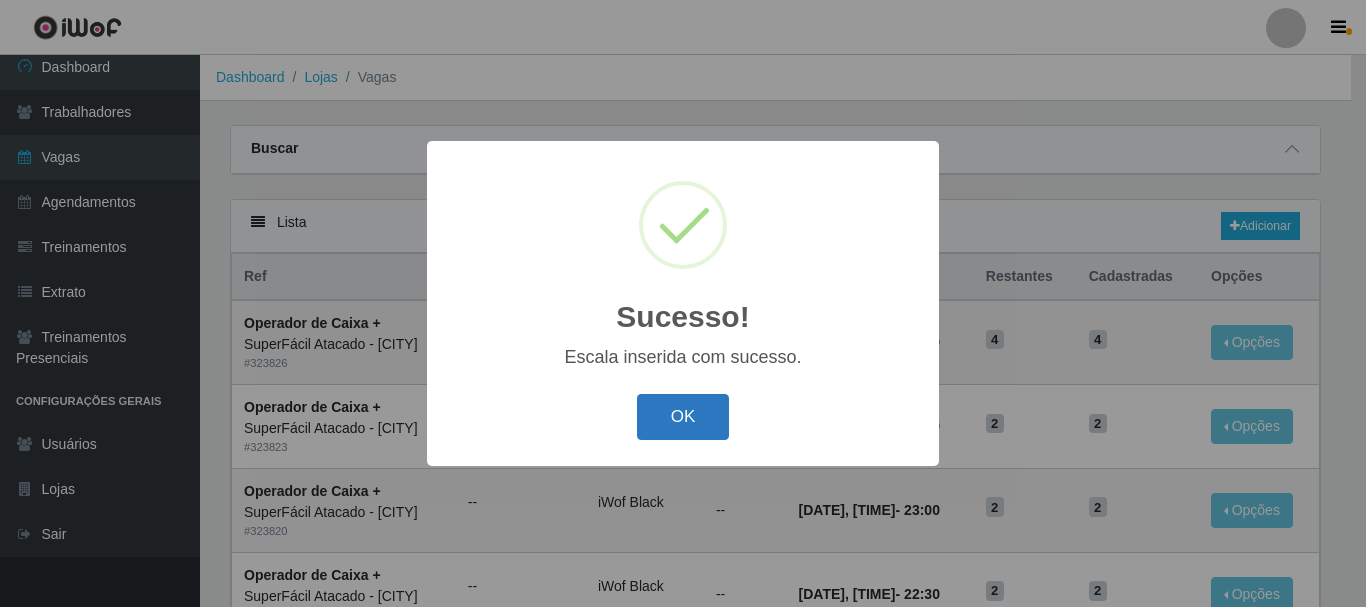 click on "OK" at bounding box center [683, 417] 